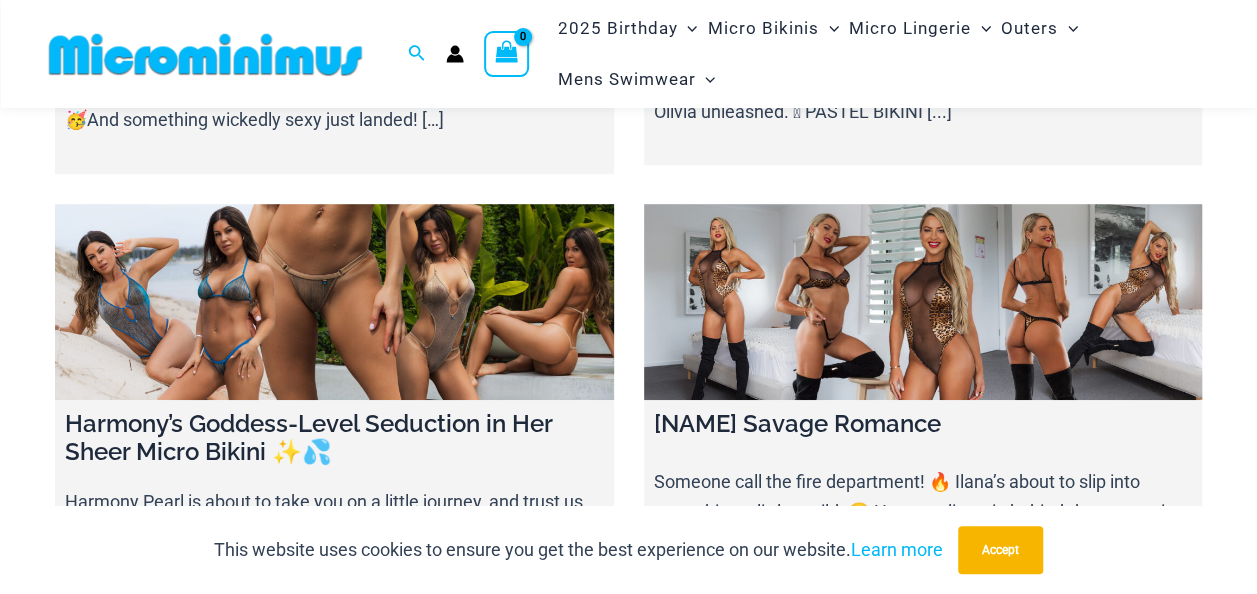 scroll, scrollTop: 486, scrollLeft: 0, axis: vertical 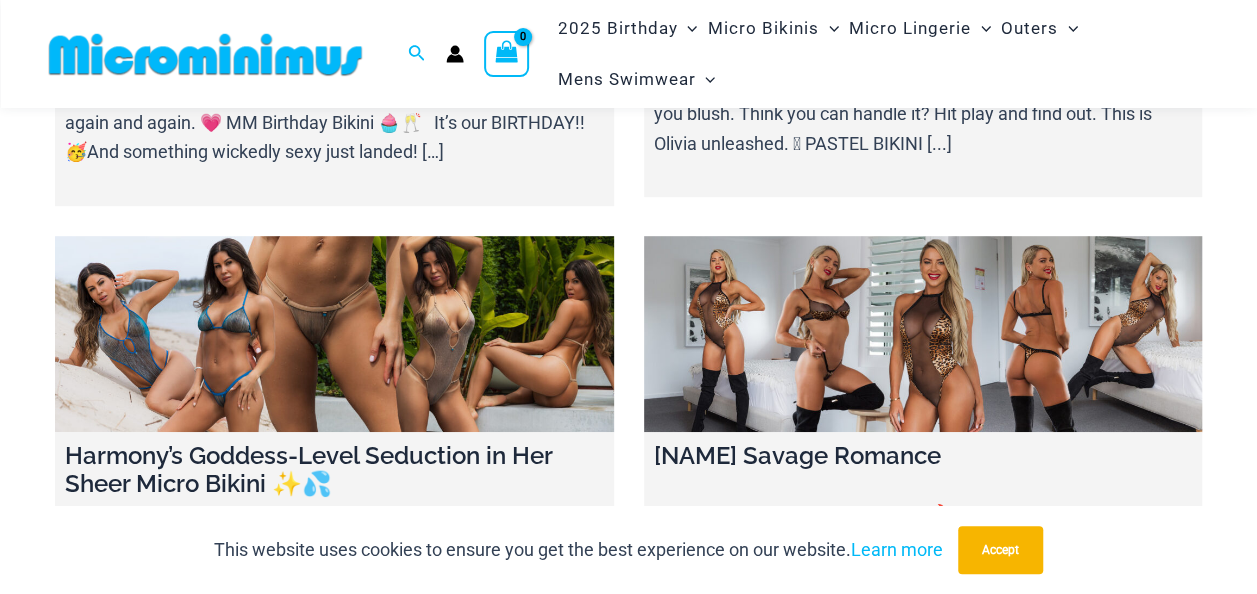 click at bounding box center (334, 334) 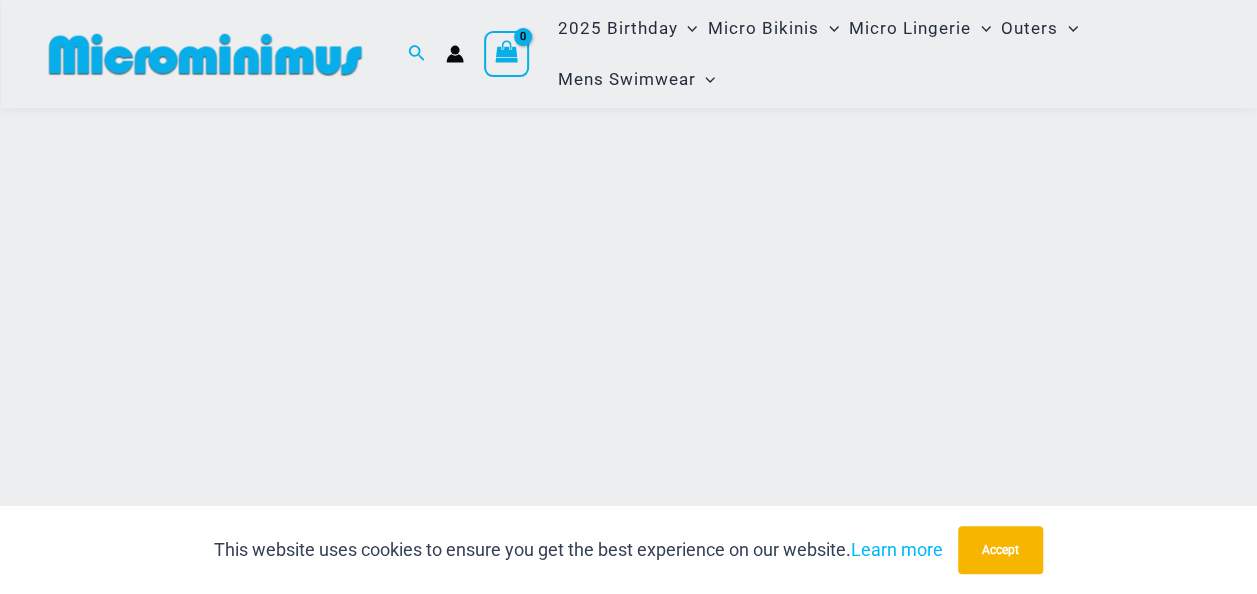 scroll, scrollTop: 382, scrollLeft: 0, axis: vertical 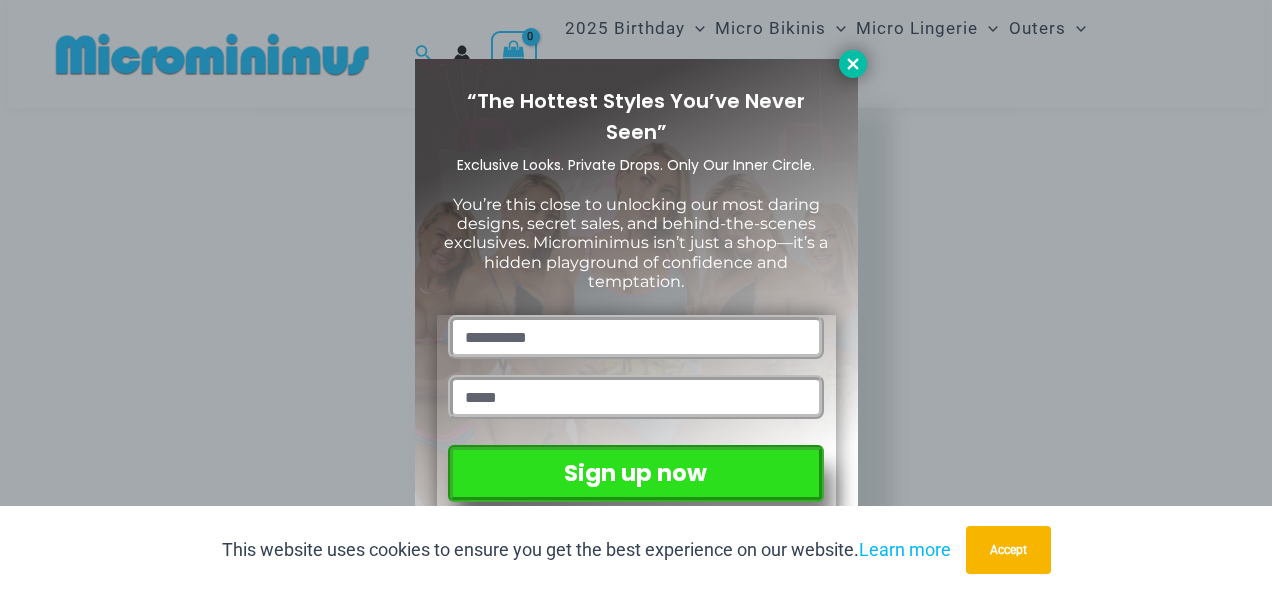 click 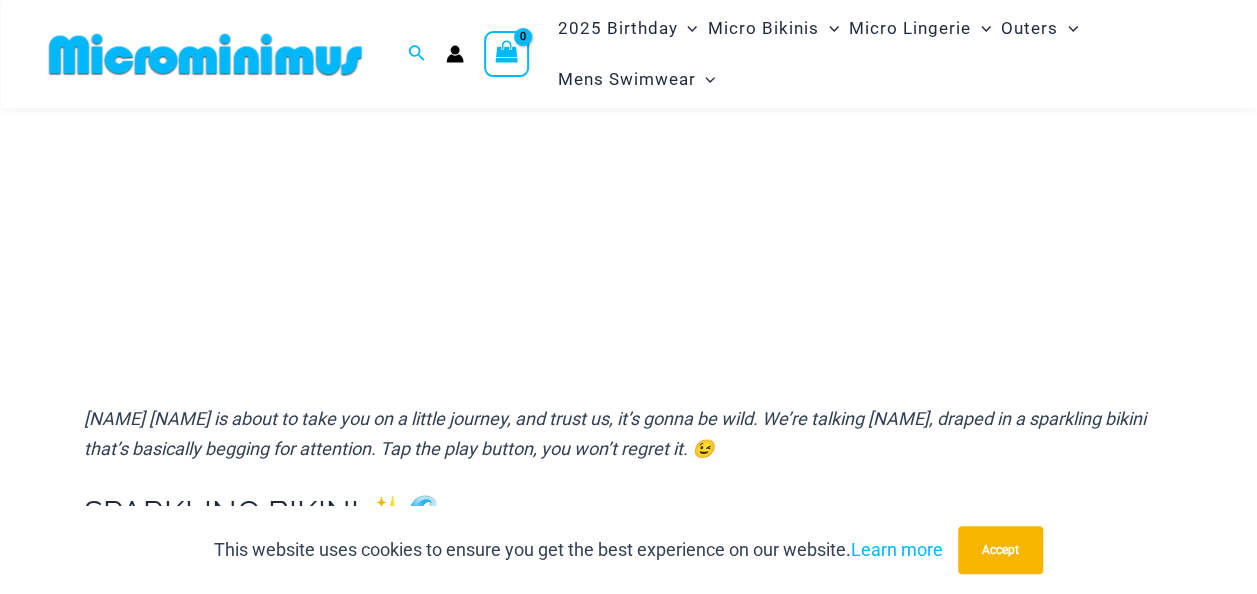 scroll, scrollTop: 283, scrollLeft: 0, axis: vertical 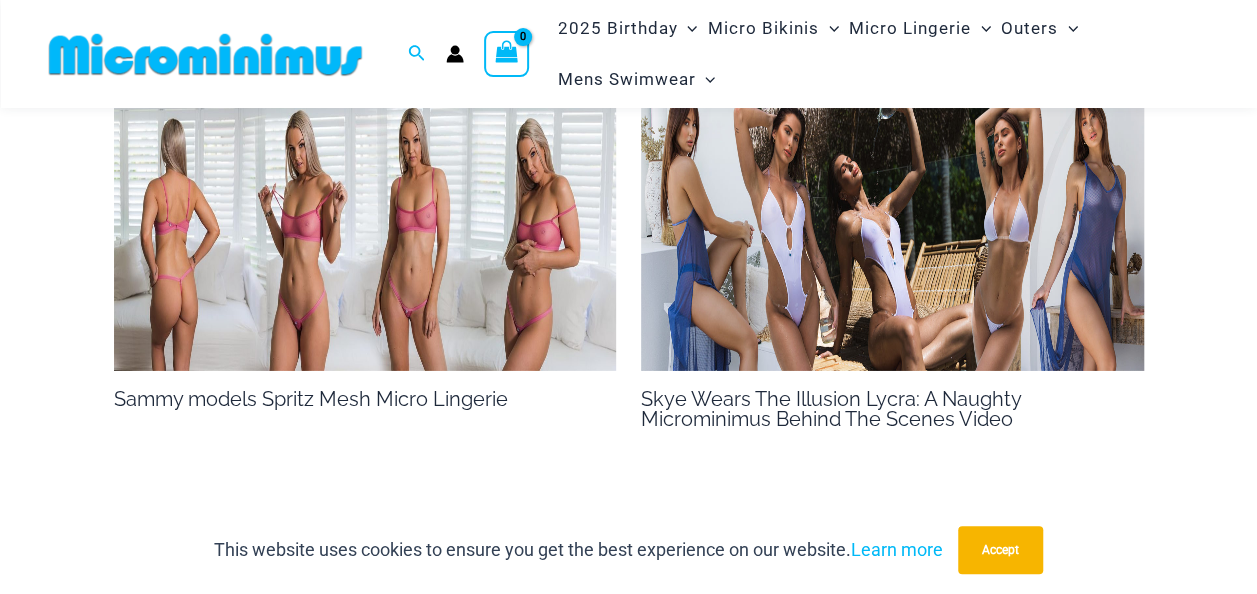click at bounding box center [365, 229] 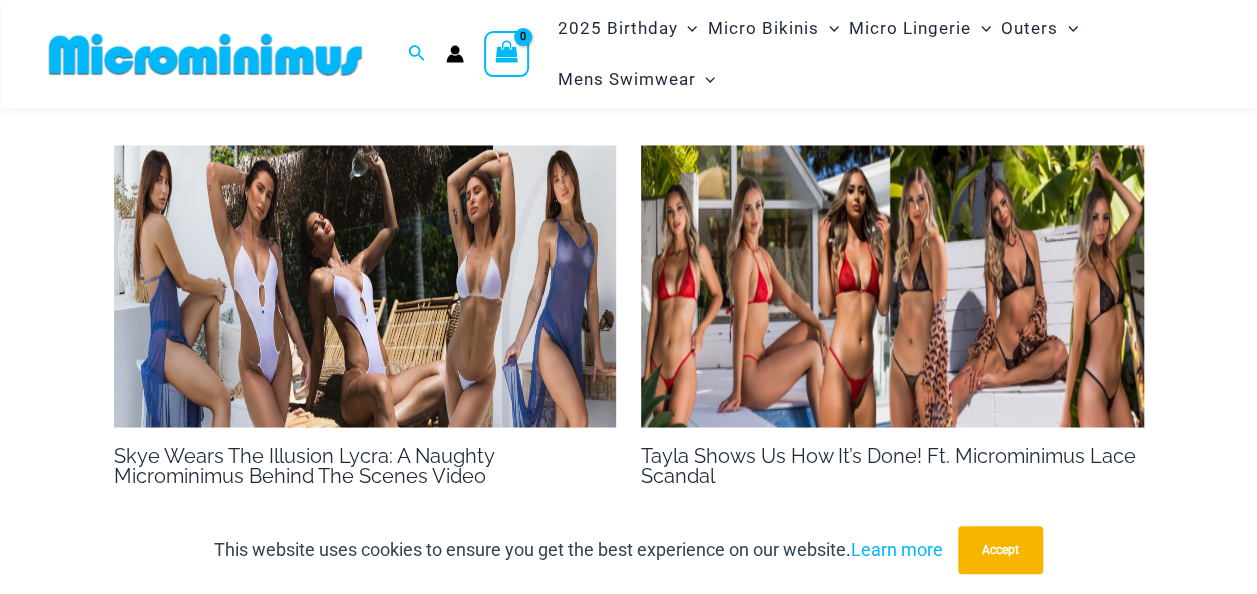 scroll, scrollTop: 1584, scrollLeft: 0, axis: vertical 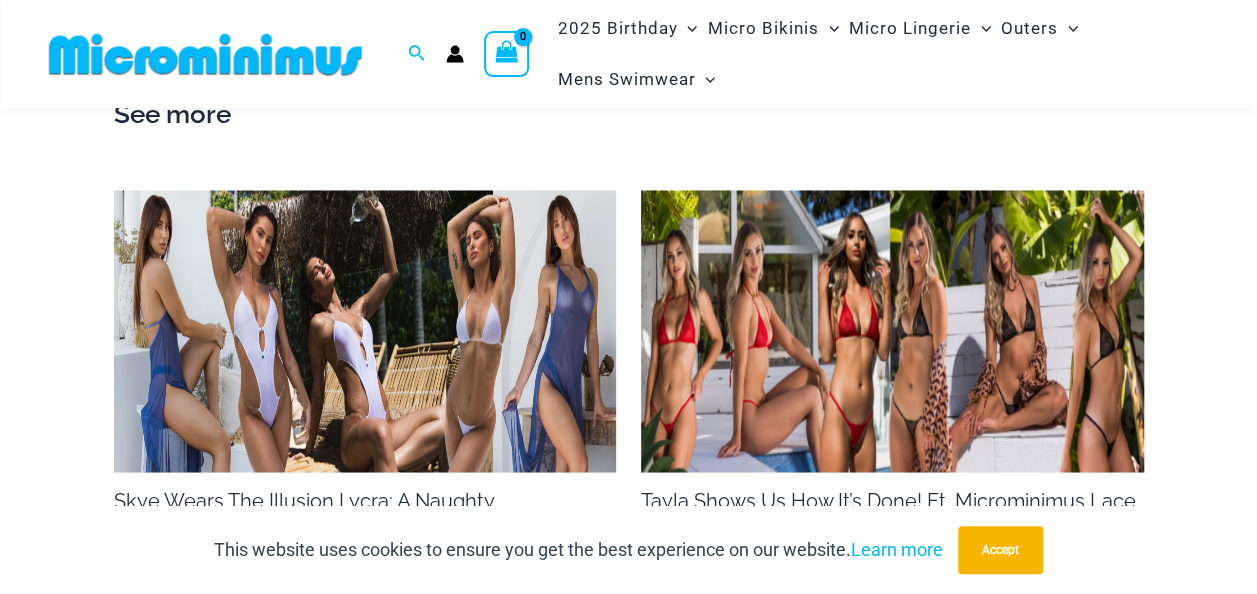 click at bounding box center (892, 331) 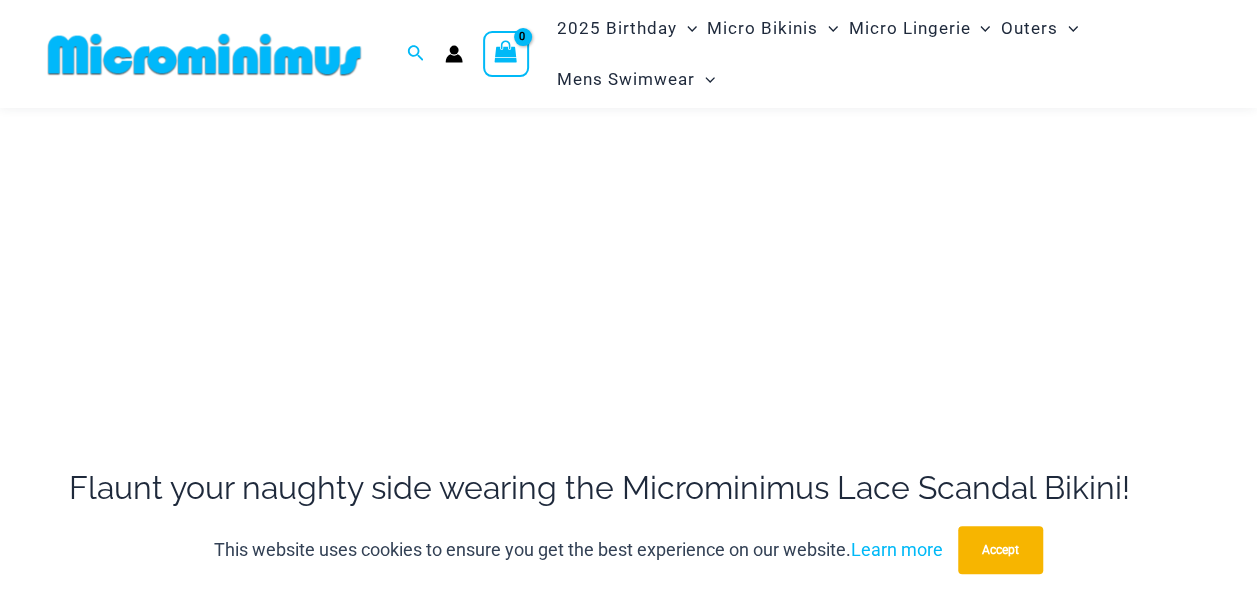 scroll, scrollTop: 379, scrollLeft: 0, axis: vertical 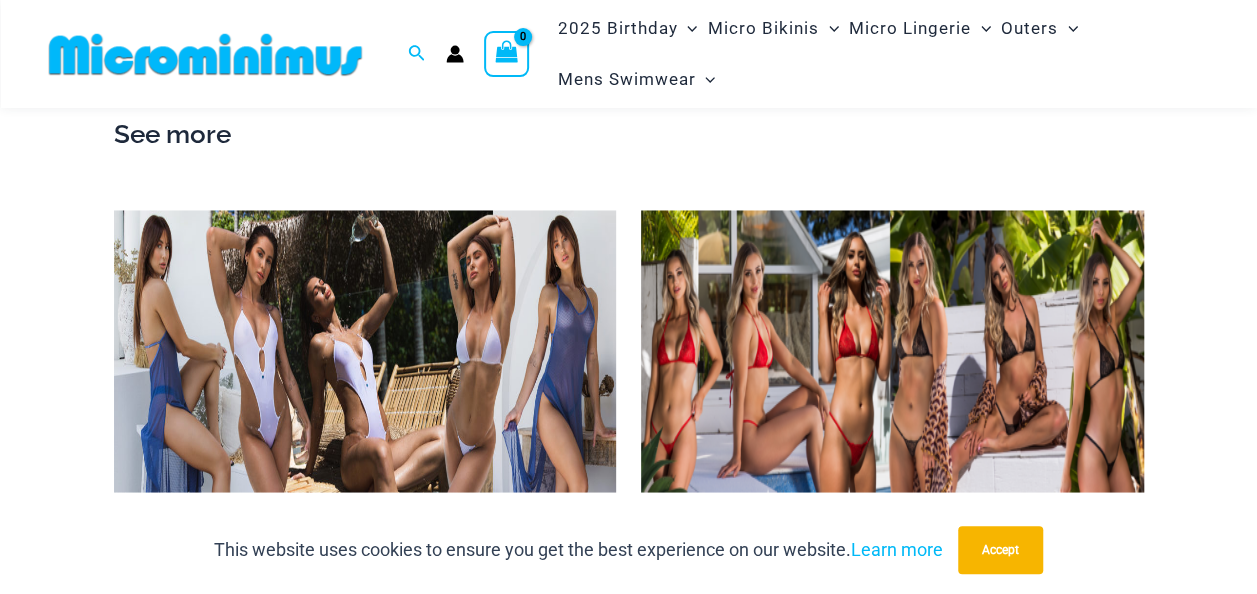 click at bounding box center [365, 351] 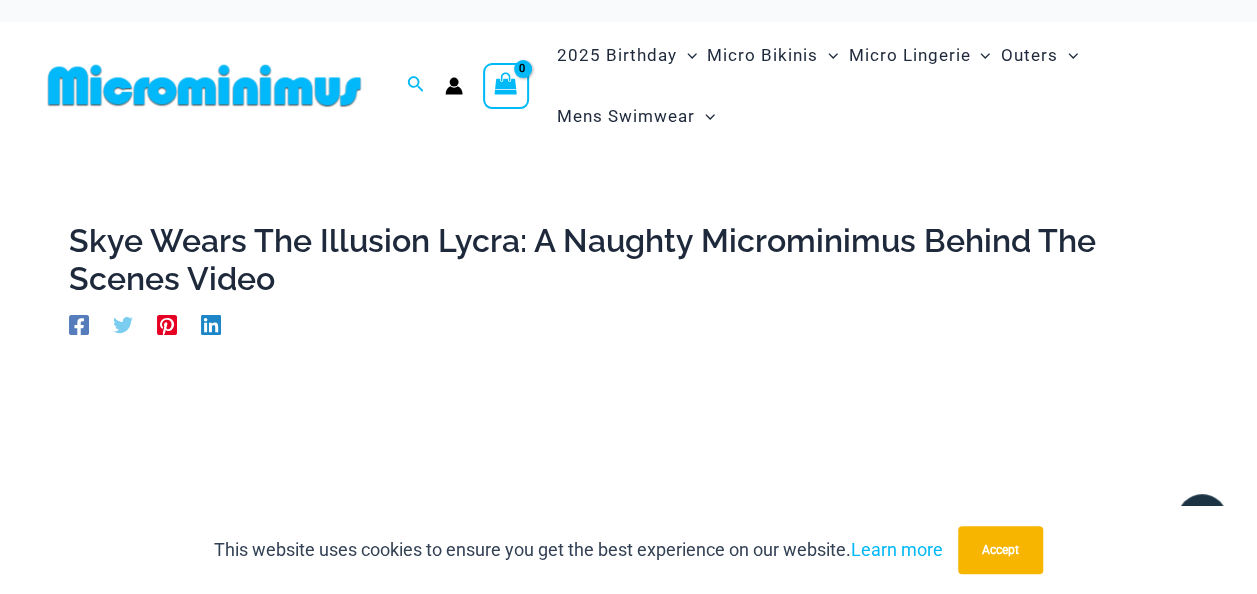 scroll, scrollTop: 0, scrollLeft: 0, axis: both 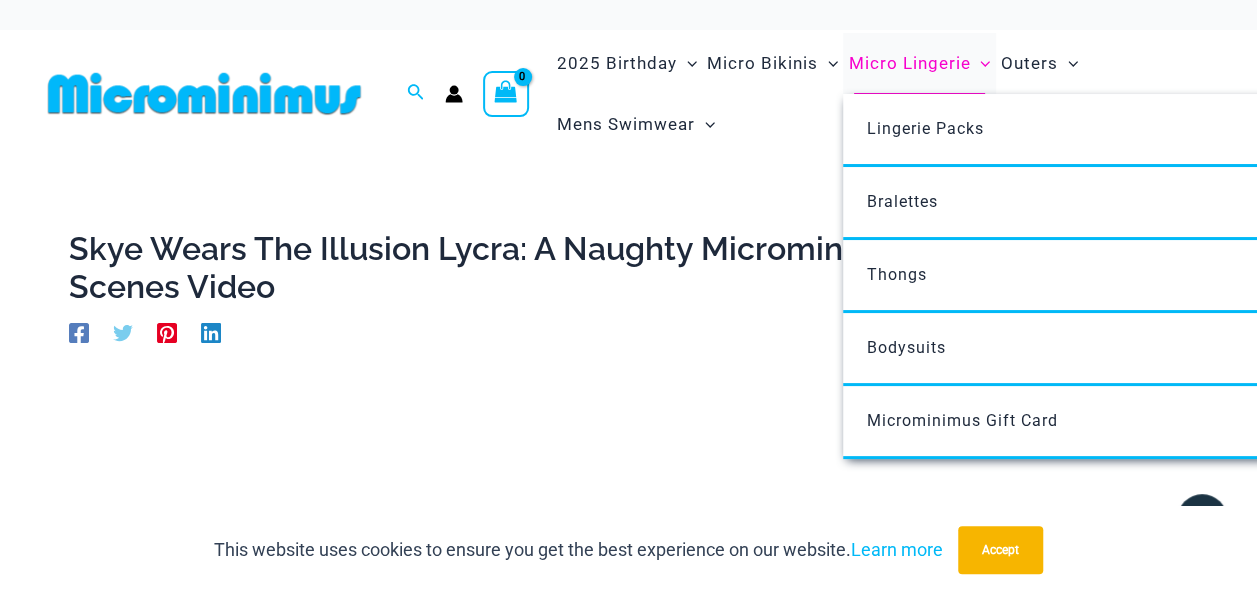 click on "Micro Lingerie" at bounding box center [909, 63] 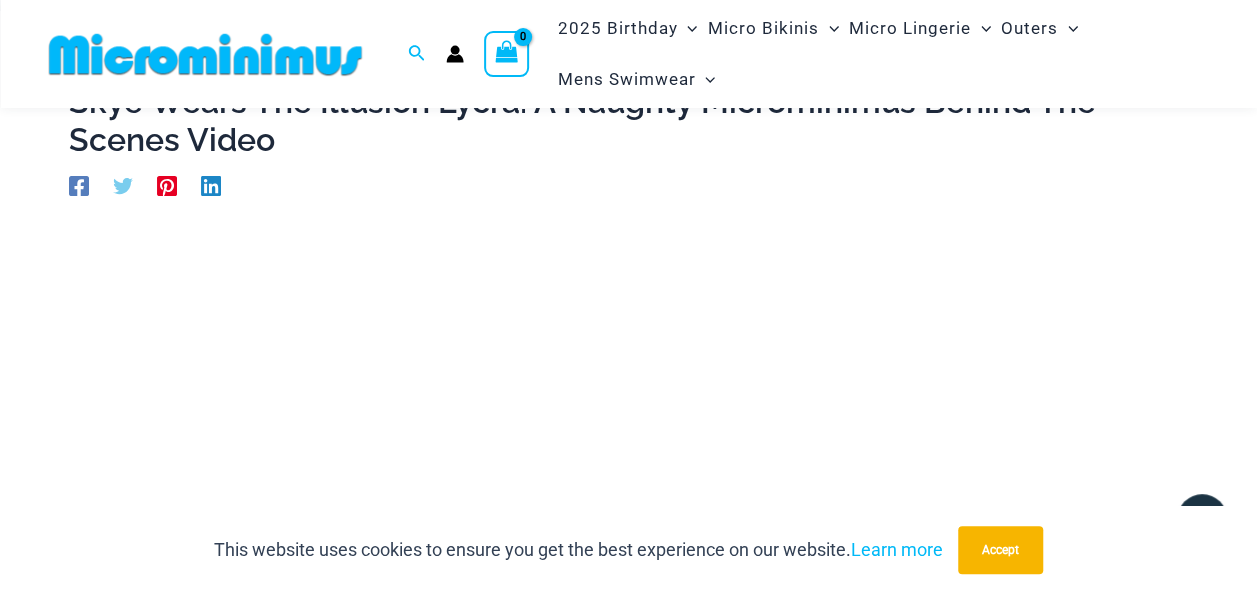 scroll, scrollTop: 82, scrollLeft: 0, axis: vertical 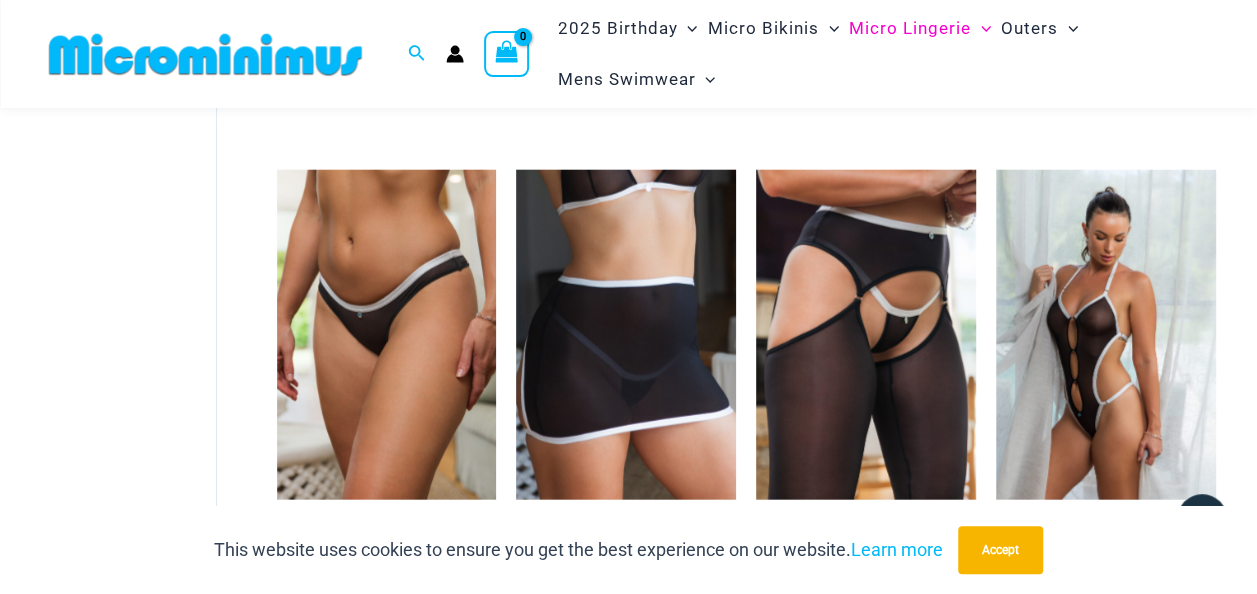 drag, startPoint x: 364, startPoint y: 80, endPoint x: 312, endPoint y: 62, distance: 55.027267 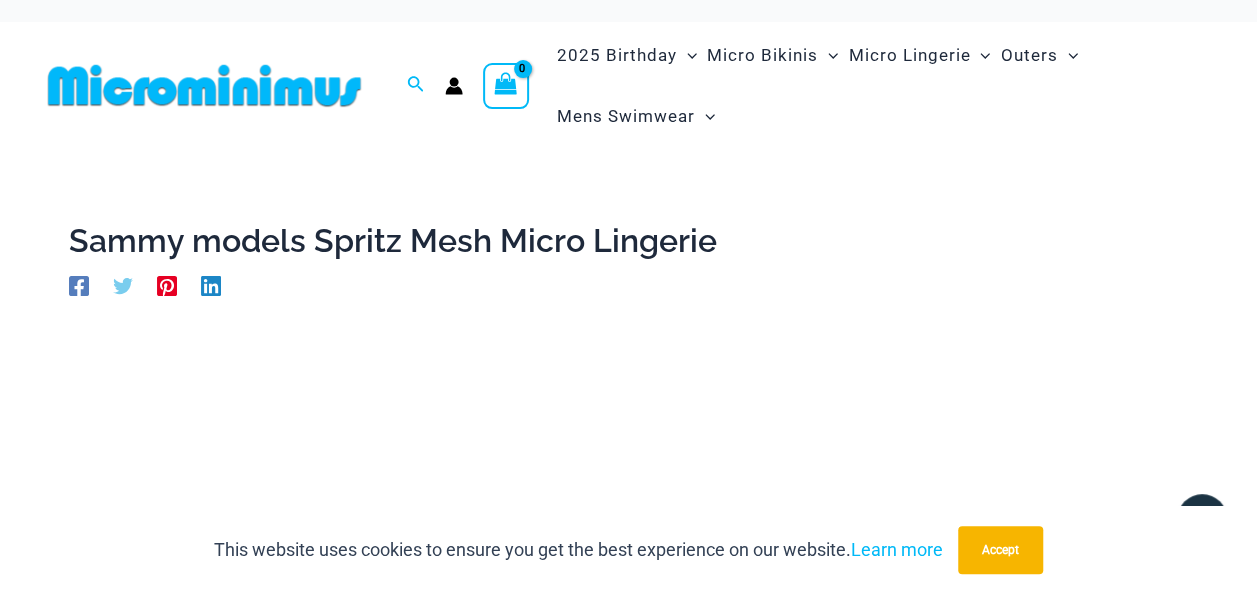 scroll, scrollTop: 0, scrollLeft: 0, axis: both 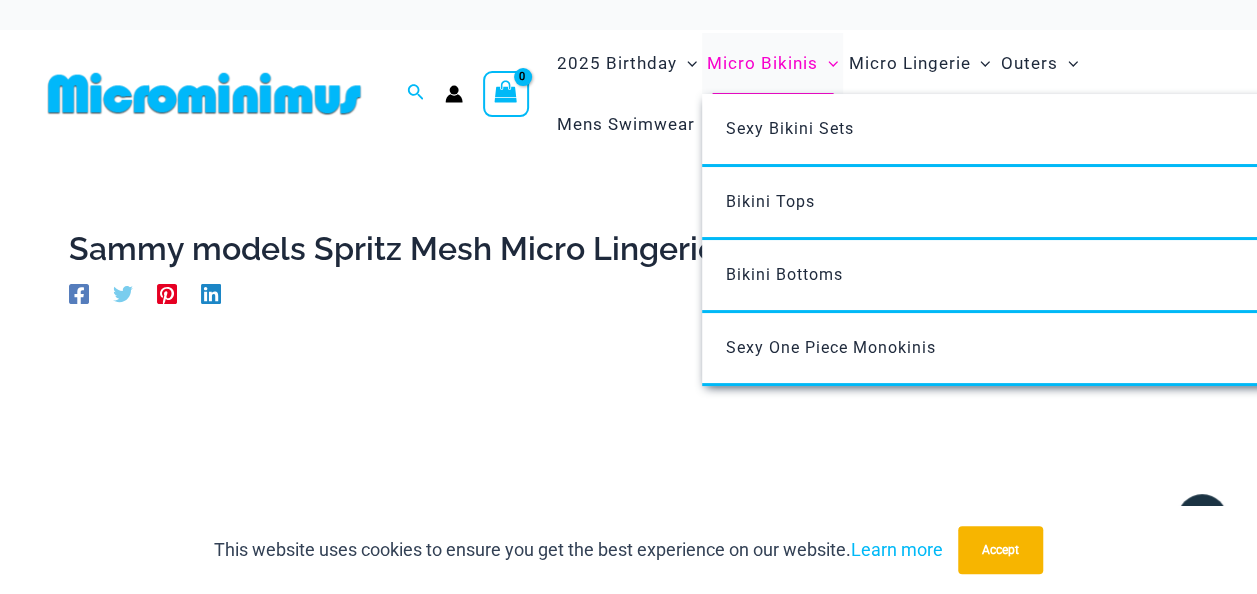 click on "Micro Bikinis" at bounding box center [762, 63] 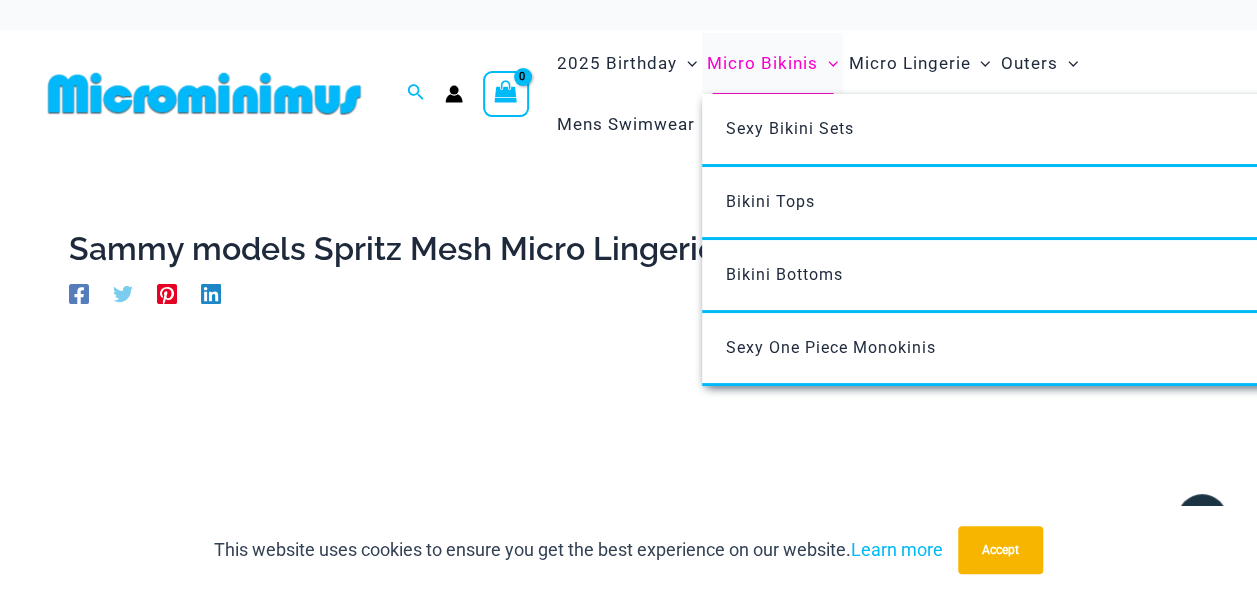 click on "Micro Bikinis" at bounding box center [762, 63] 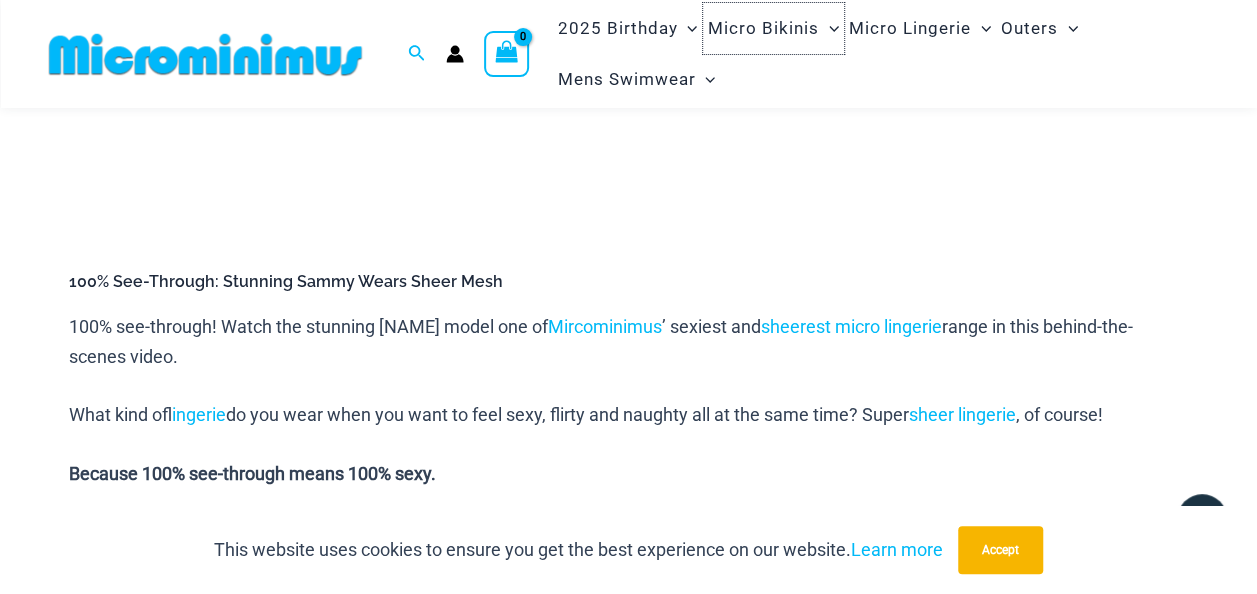 scroll, scrollTop: 931, scrollLeft: 0, axis: vertical 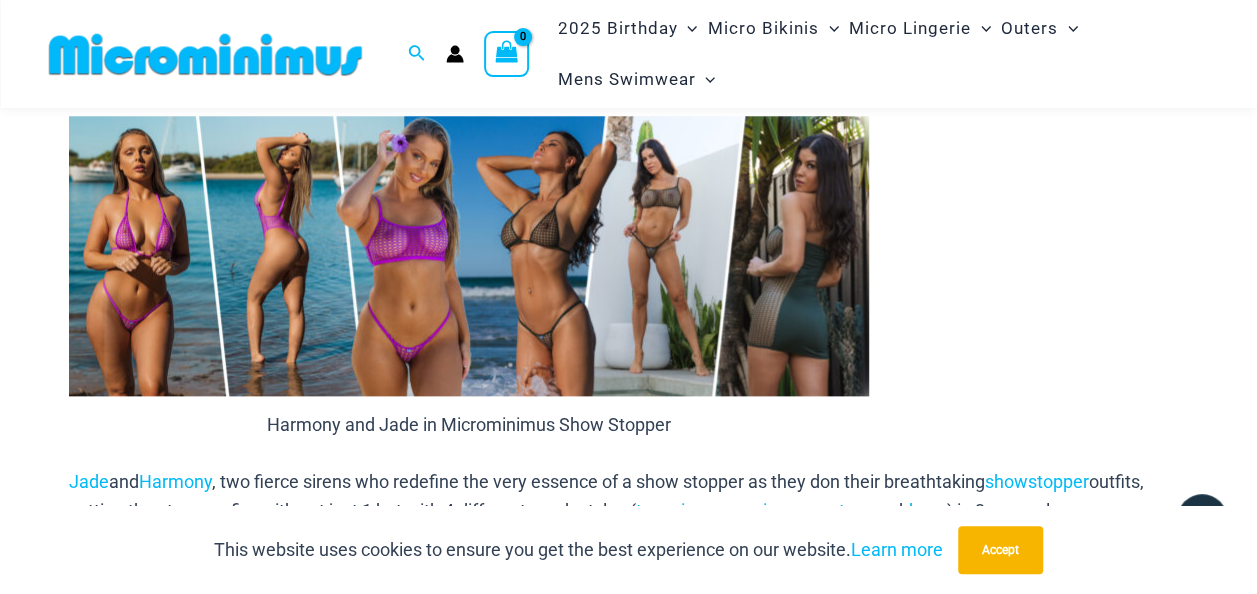 click at bounding box center (469, 256) 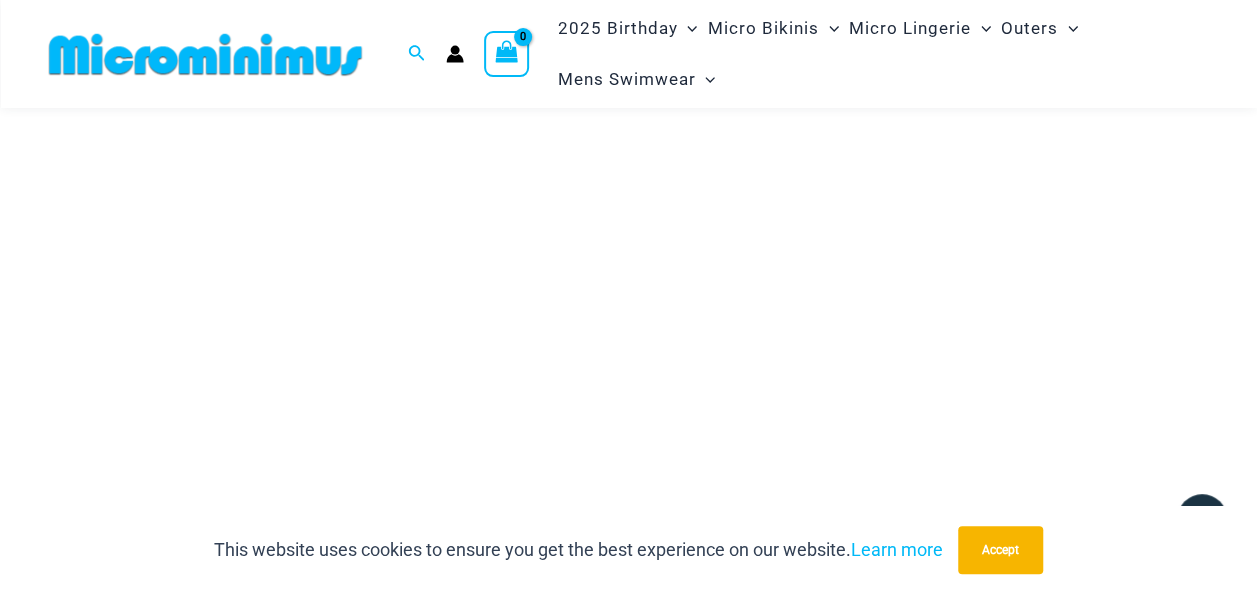 scroll, scrollTop: 385, scrollLeft: 0, axis: vertical 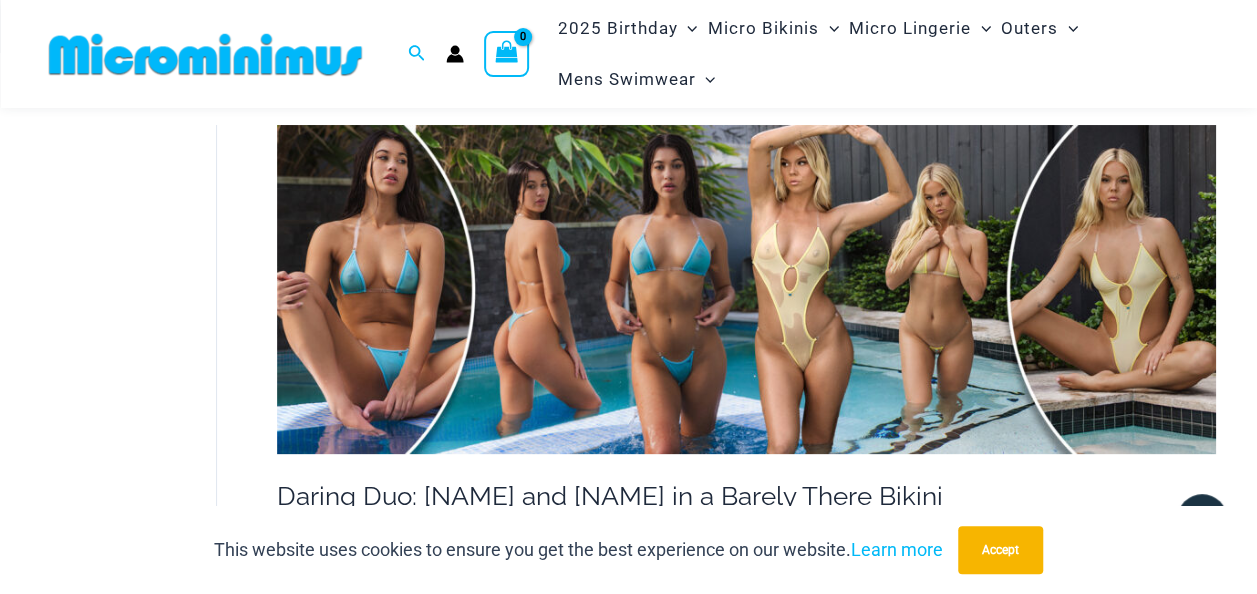 click on "Skip to content
Search for:
Search
Search
No products in the cart.
No products in the cart.
Continue Shopping
2025 Birthday" at bounding box center [628, 10757] 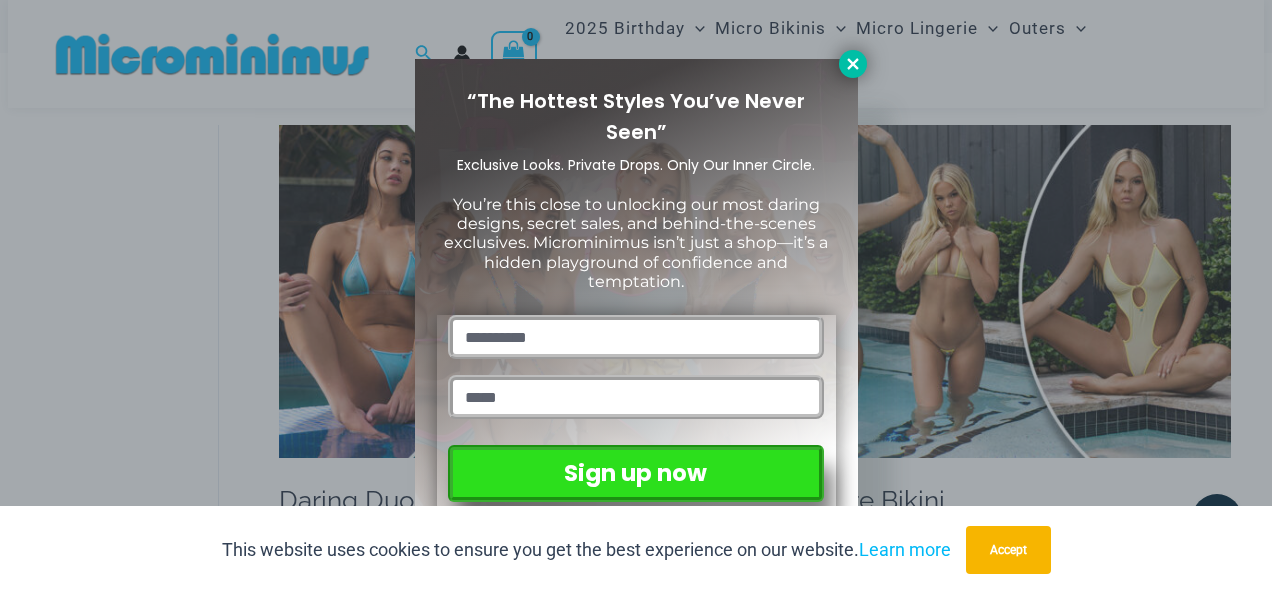 click at bounding box center [853, 64] 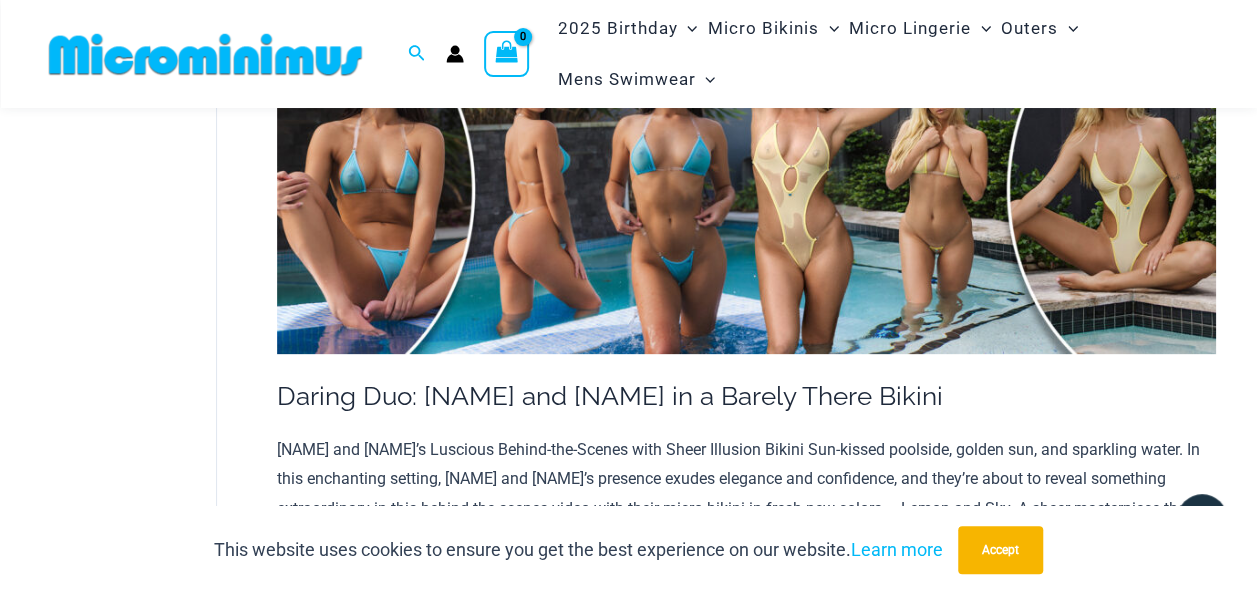 scroll, scrollTop: 0, scrollLeft: 0, axis: both 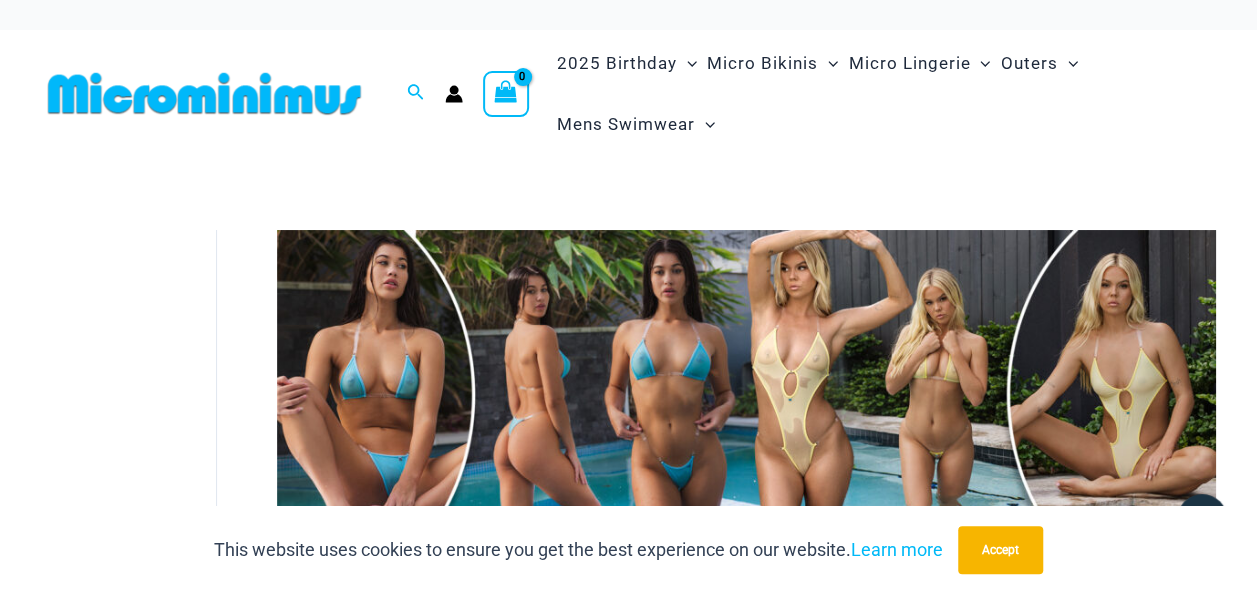 click at bounding box center [746, 394] 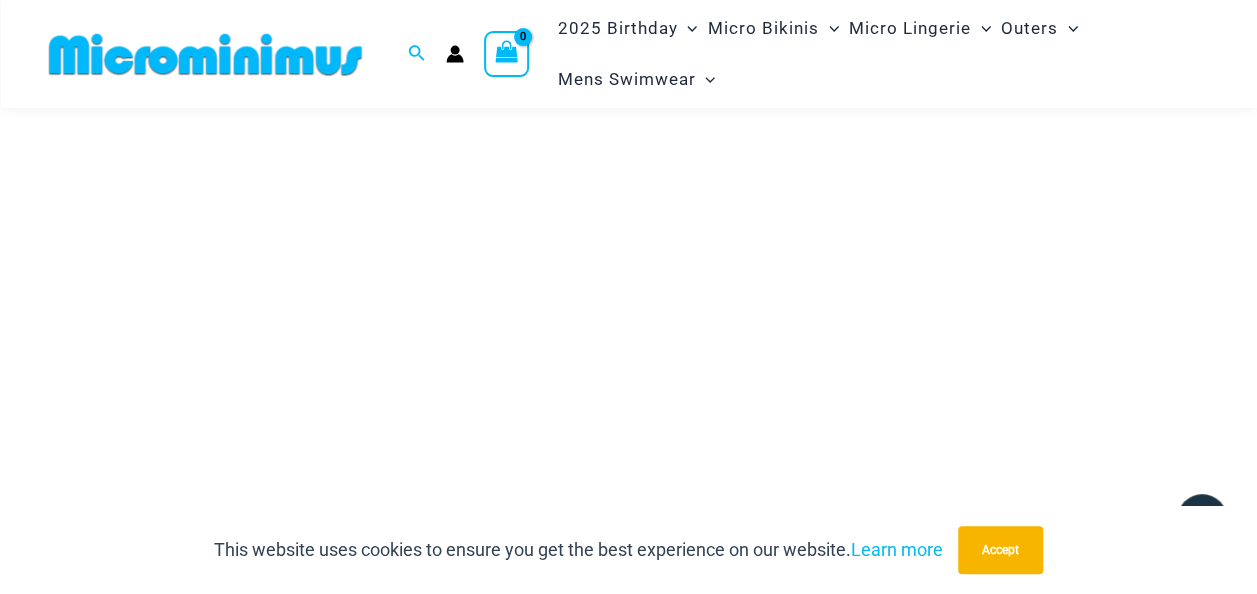 scroll, scrollTop: 178, scrollLeft: 0, axis: vertical 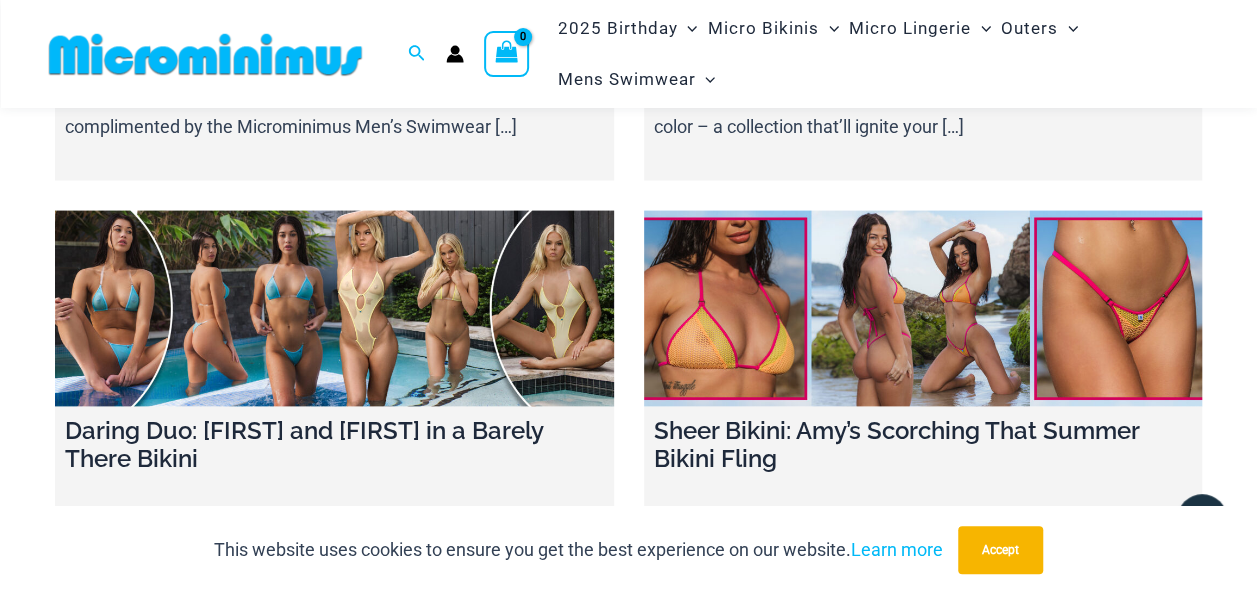 click at bounding box center [334, 309] 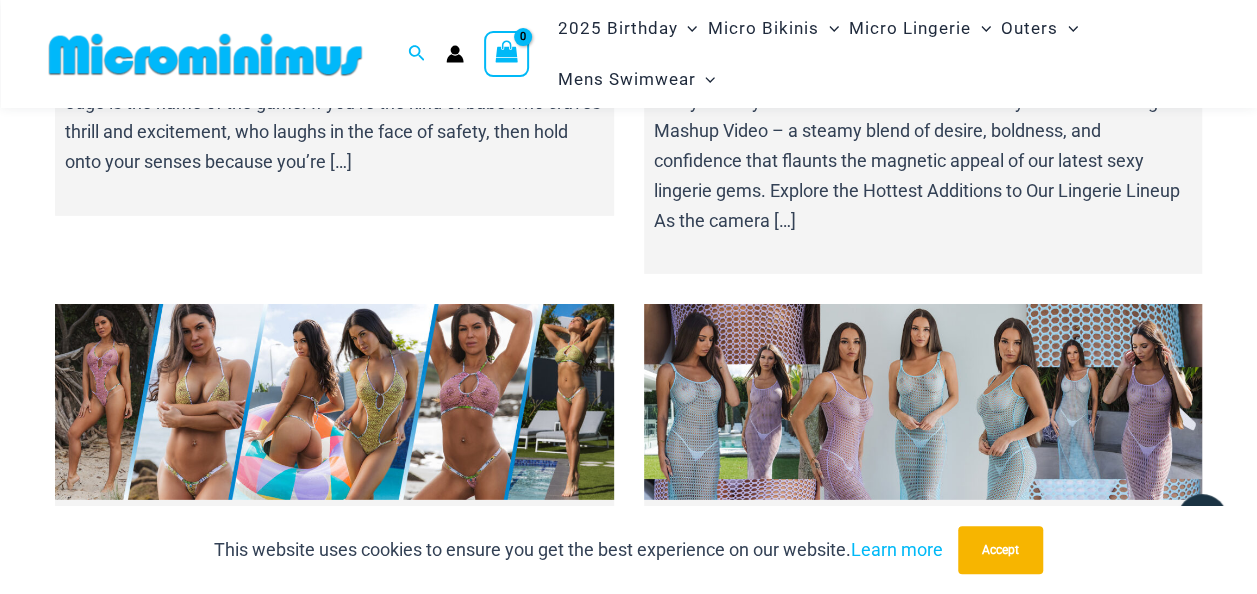 scroll, scrollTop: 14394, scrollLeft: 0, axis: vertical 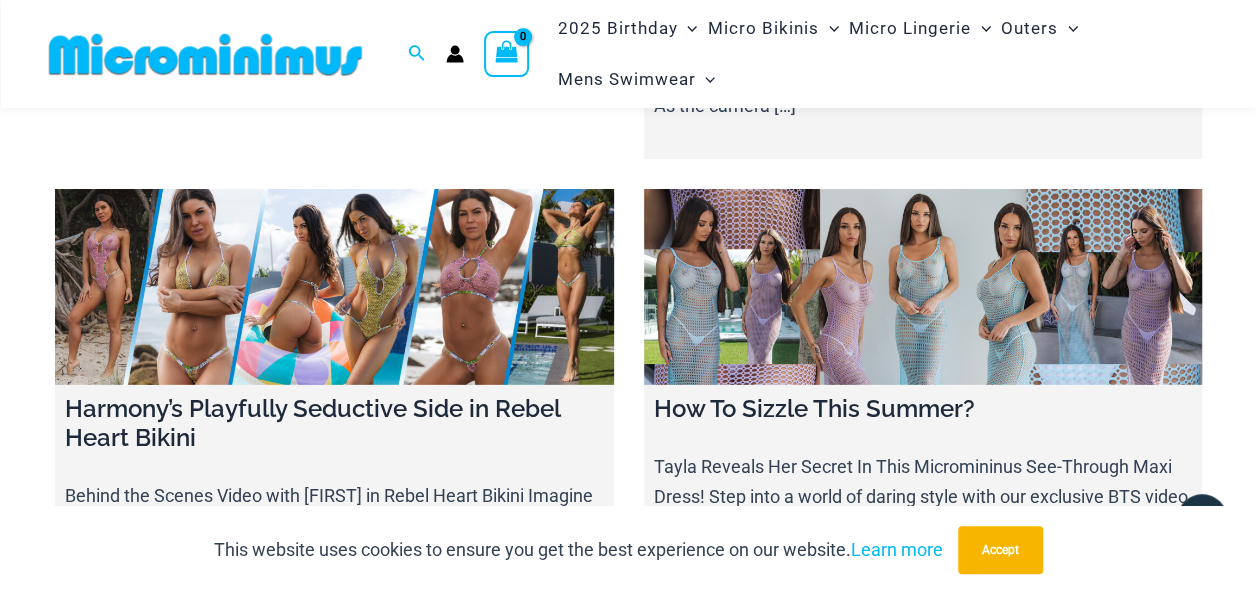 click at bounding box center [334, 287] 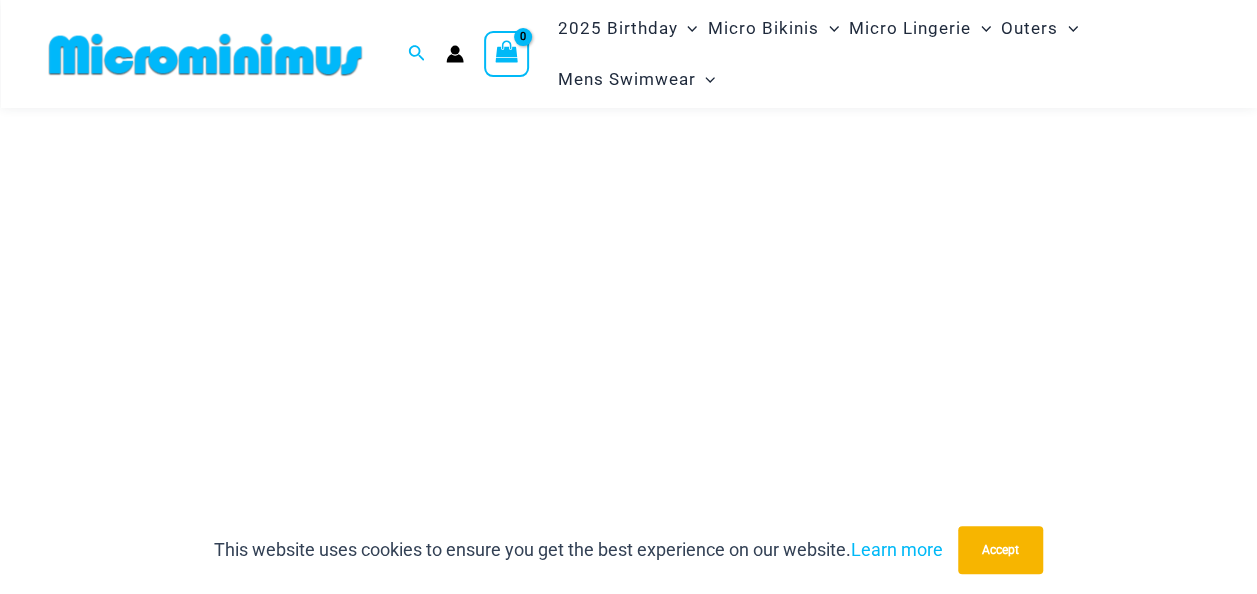 scroll, scrollTop: 287, scrollLeft: 0, axis: vertical 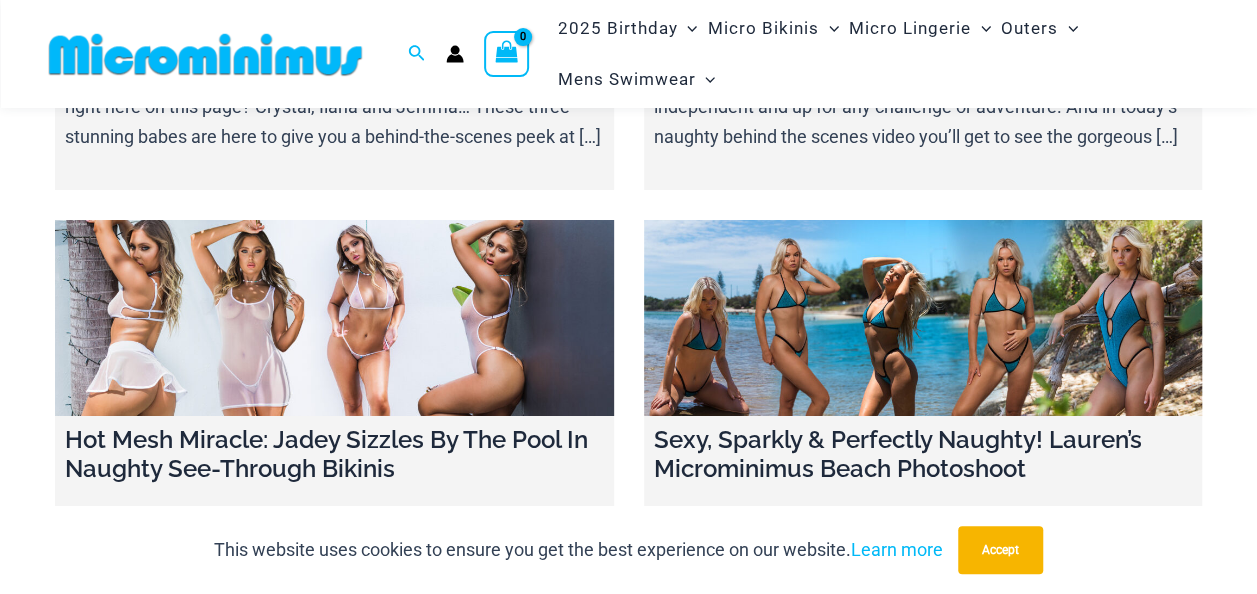 click at bounding box center [334, 318] 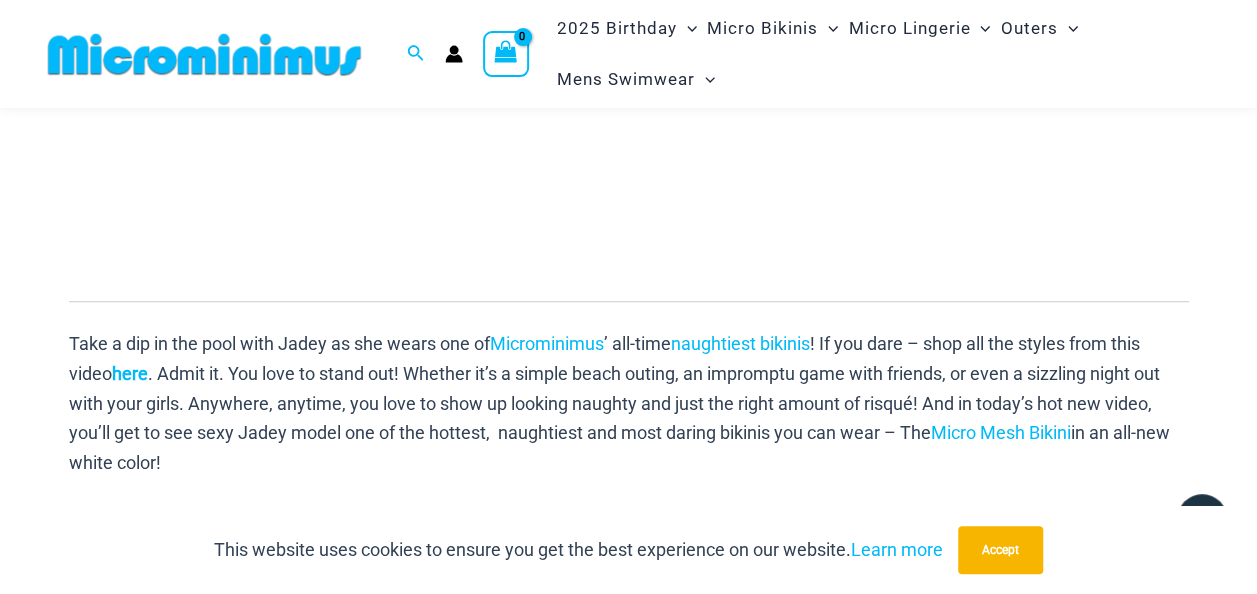 scroll, scrollTop: 475, scrollLeft: 0, axis: vertical 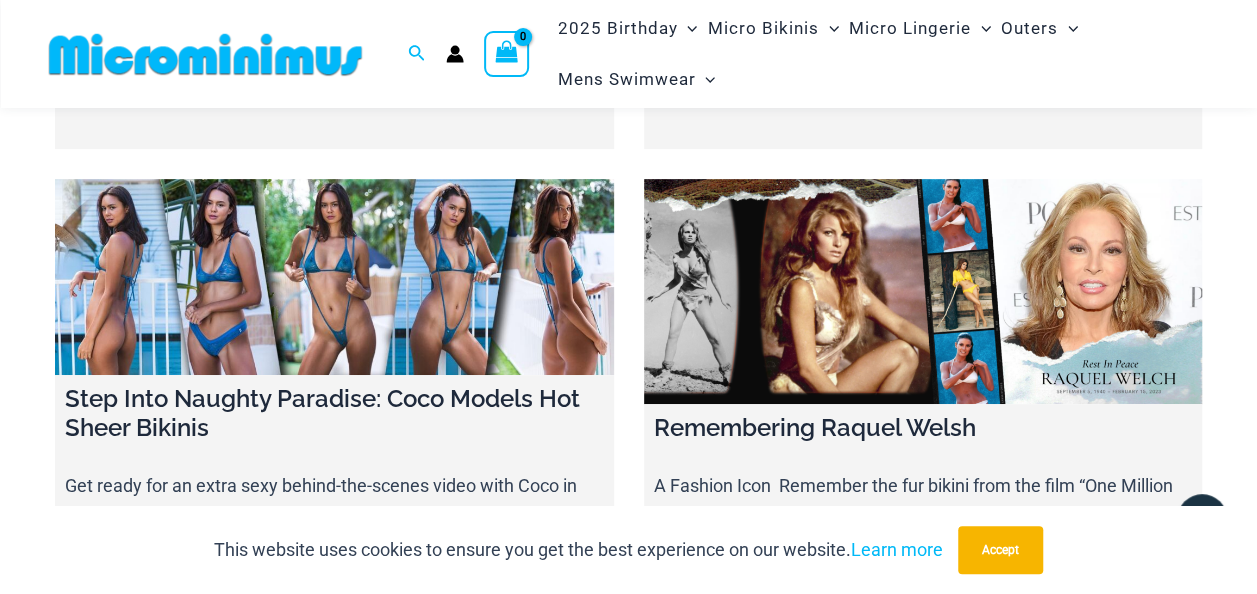 click at bounding box center [334, 277] 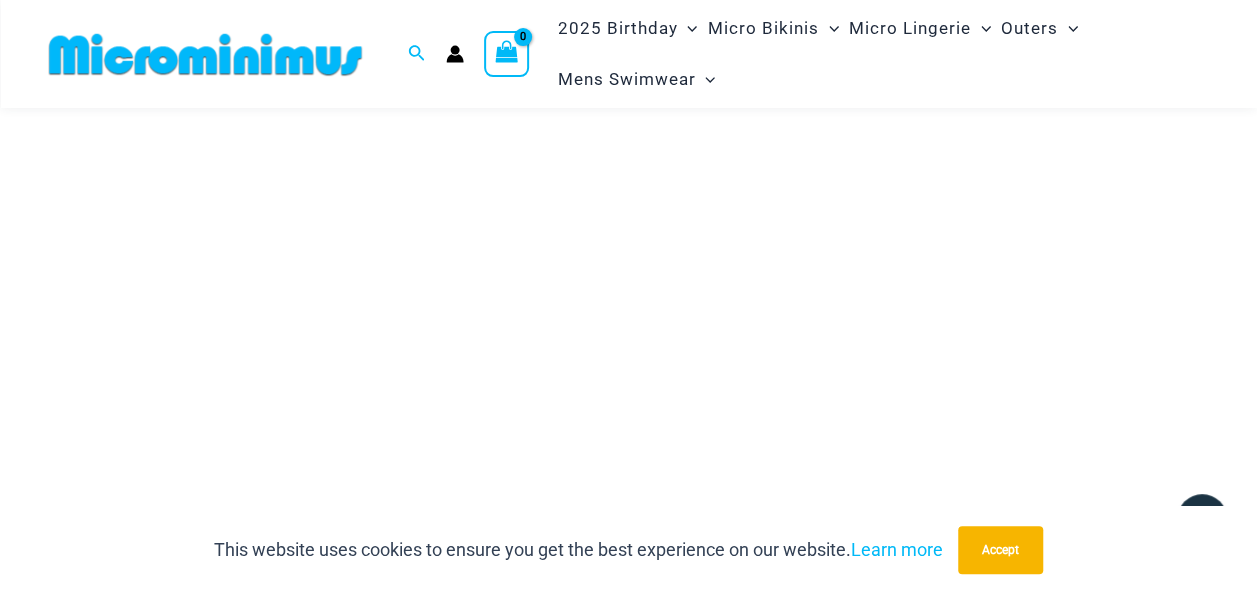 scroll, scrollTop: 285, scrollLeft: 0, axis: vertical 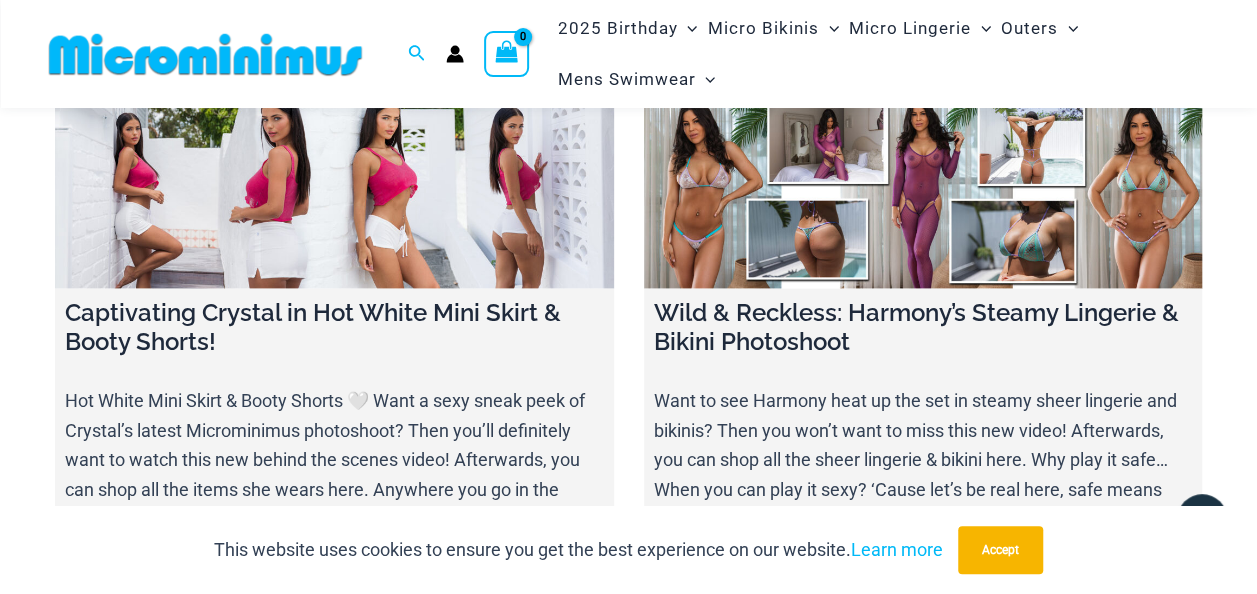 click at bounding box center (923, 192) 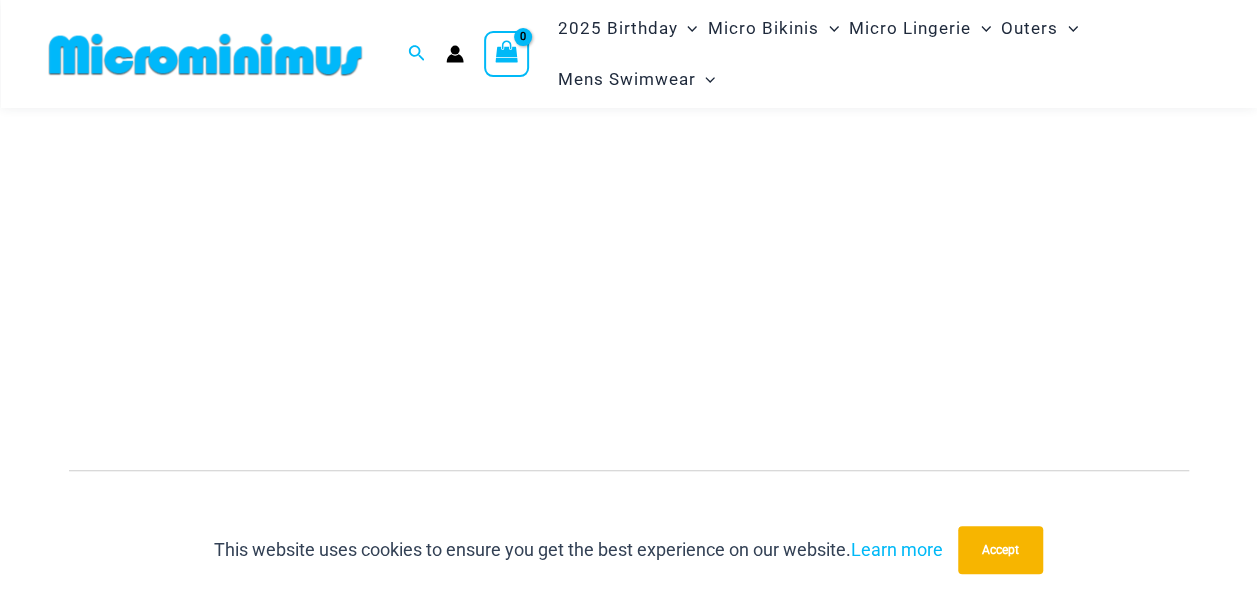 scroll, scrollTop: 584, scrollLeft: 0, axis: vertical 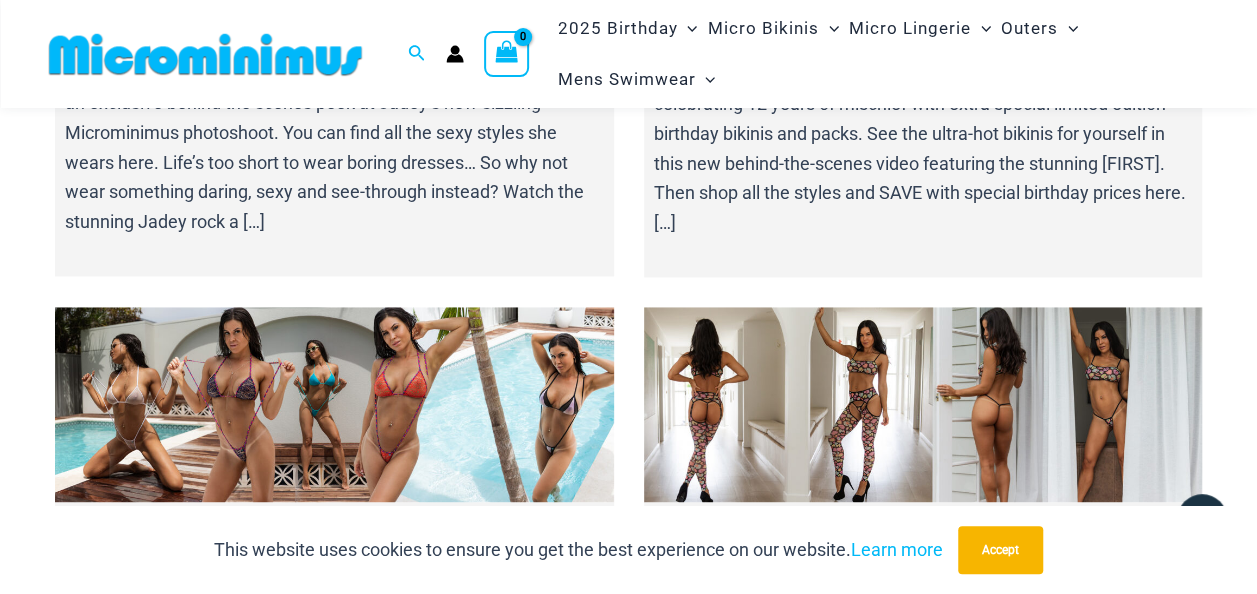 click on "Skip to content
Search for:
Search
Search
No products in the cart.
No products in the cart.
Continue Shopping
2025 Birthday" at bounding box center [628, -4402] 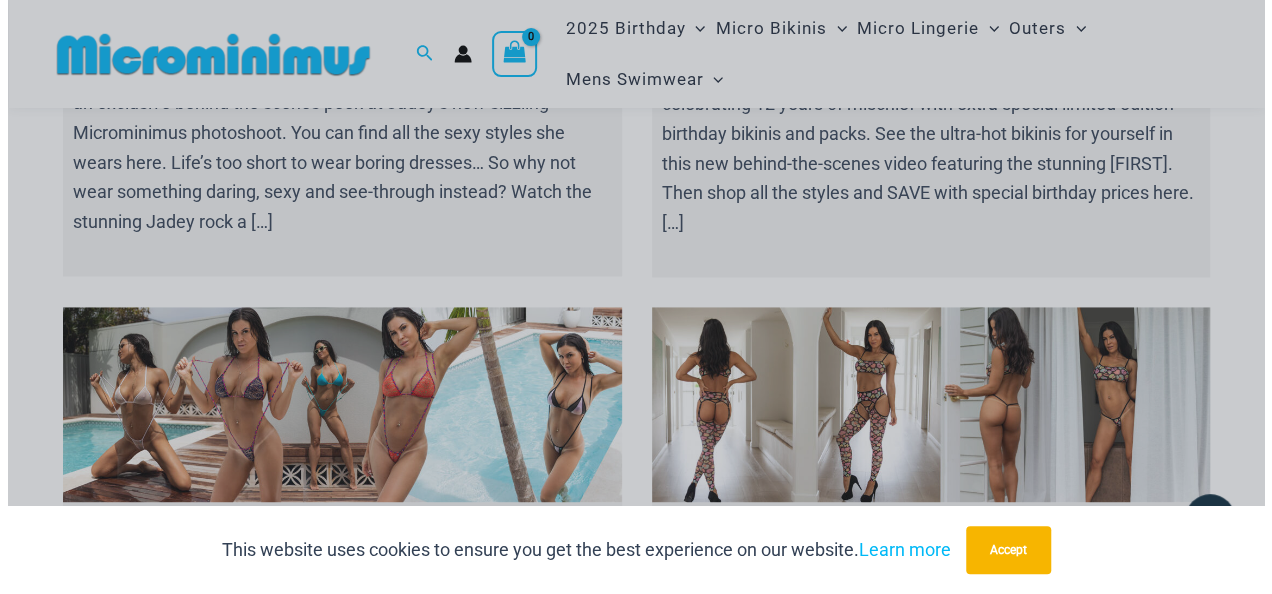 scroll, scrollTop: 16458, scrollLeft: 0, axis: vertical 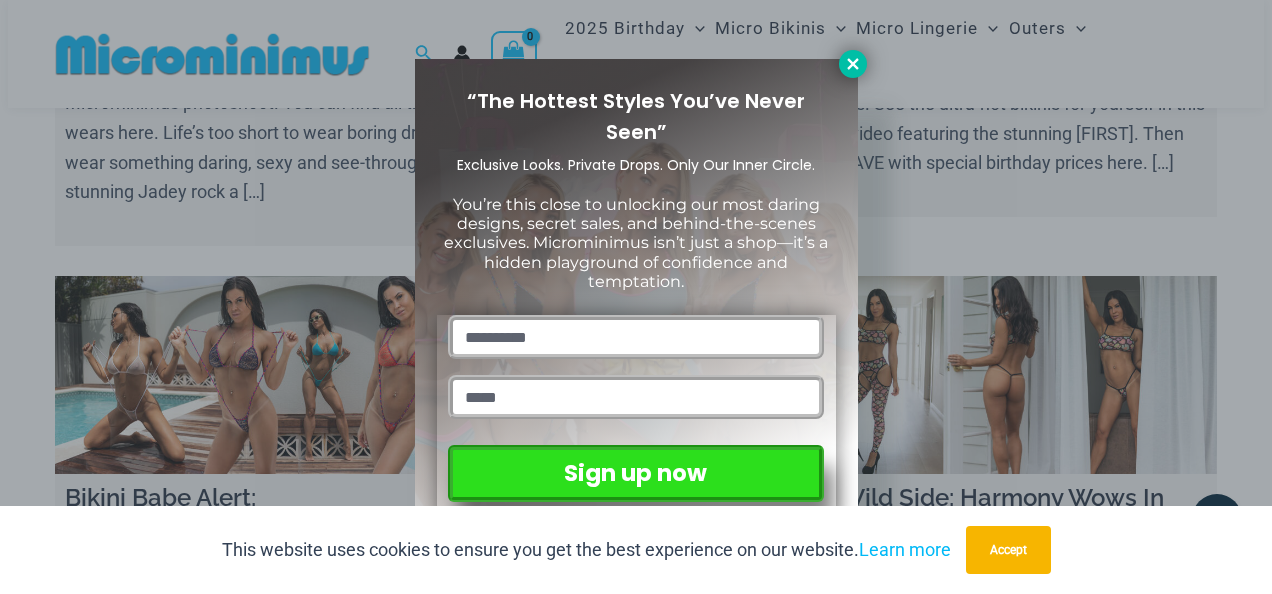 click 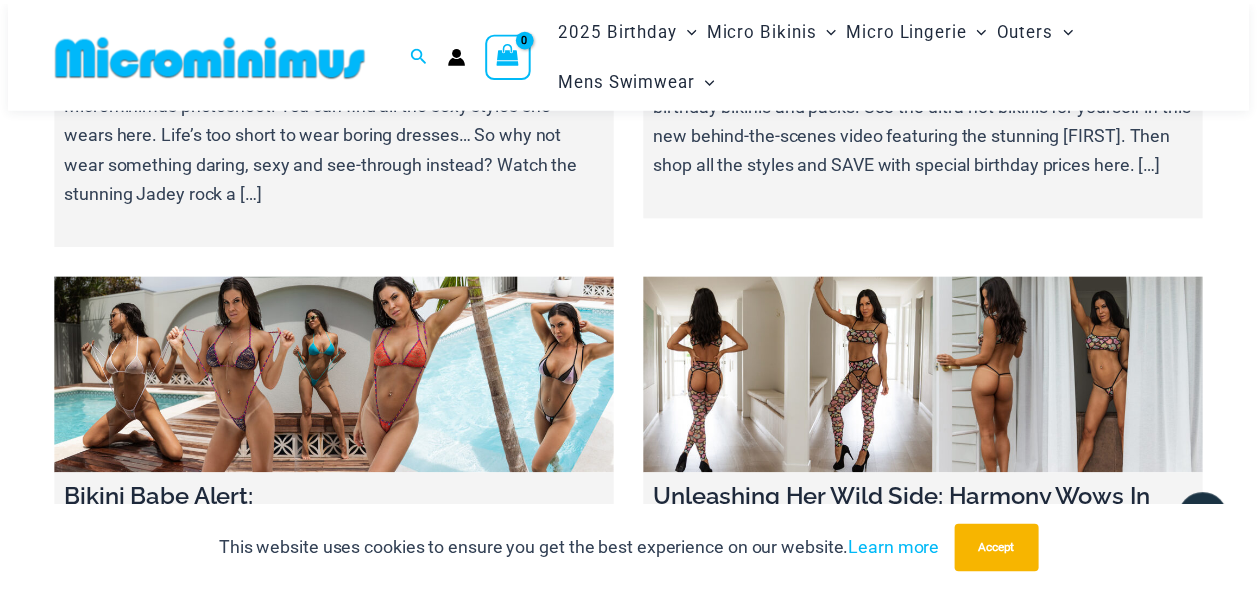 scroll, scrollTop: 16434, scrollLeft: 0, axis: vertical 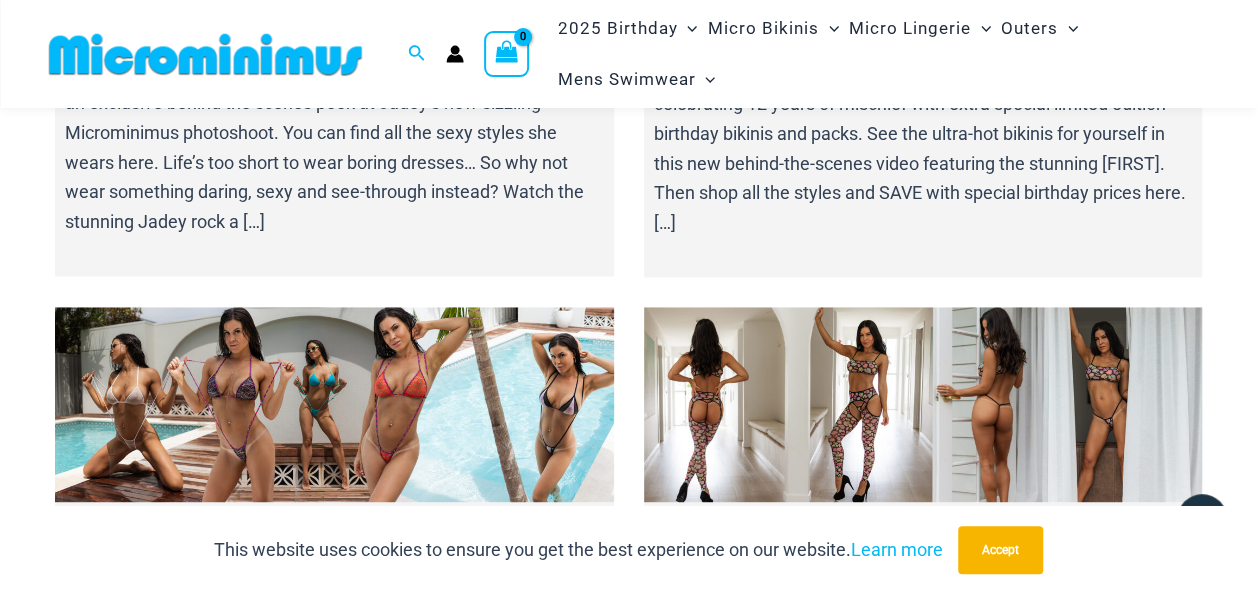 click at bounding box center (334, 405) 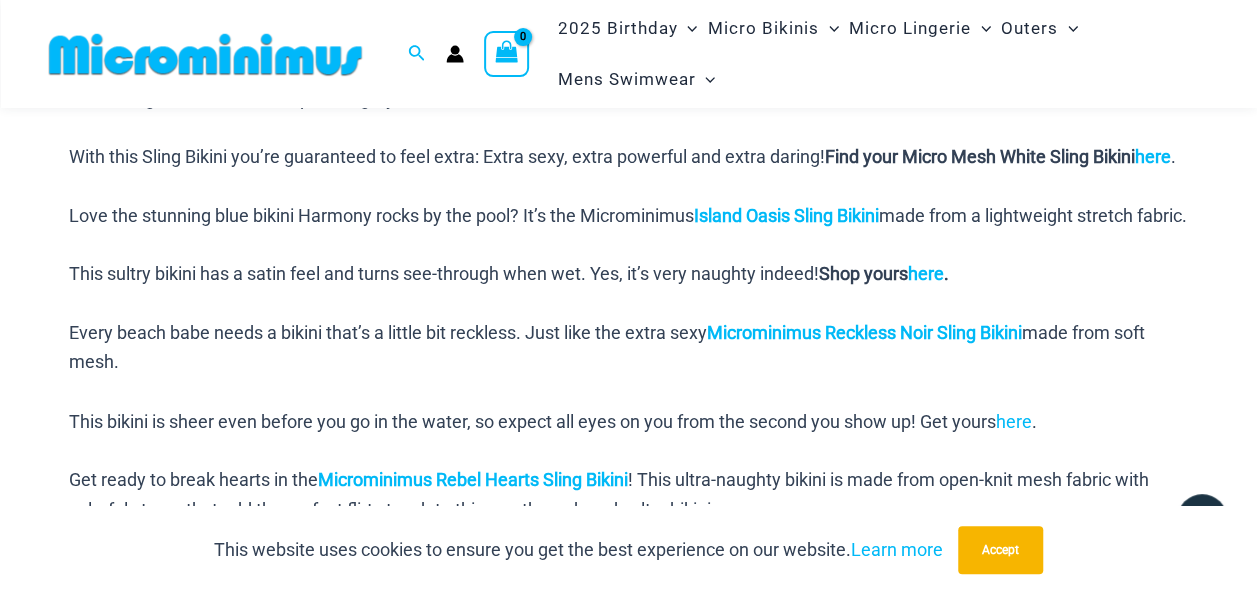 scroll, scrollTop: 1277, scrollLeft: 0, axis: vertical 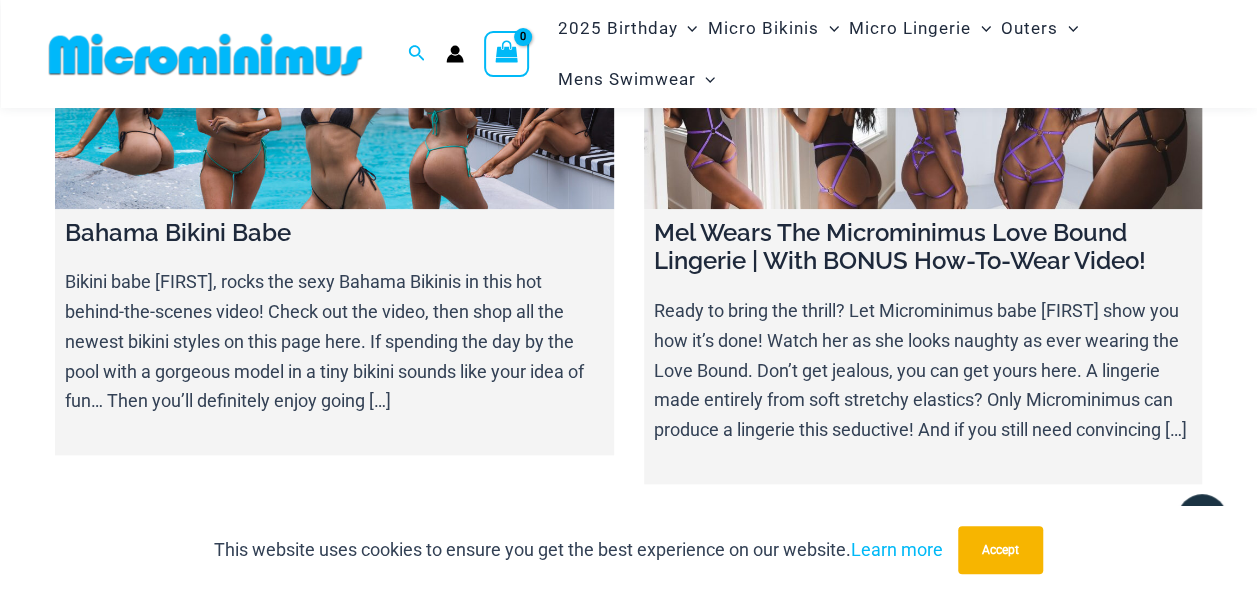 click at bounding box center [923, 111] 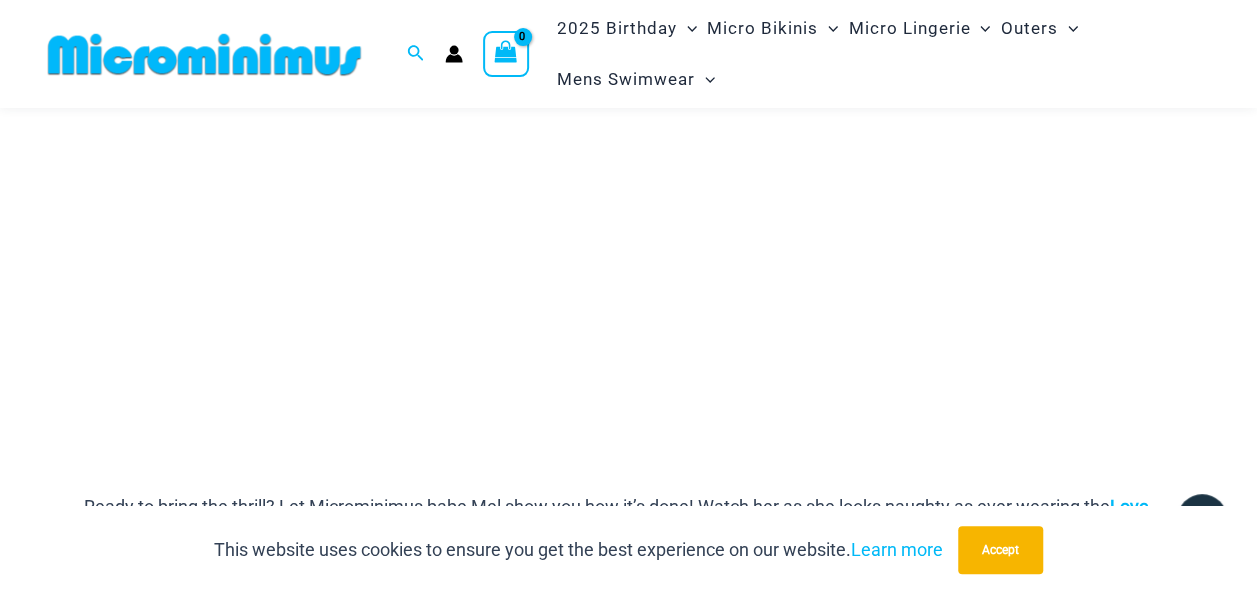 scroll, scrollTop: 375, scrollLeft: 0, axis: vertical 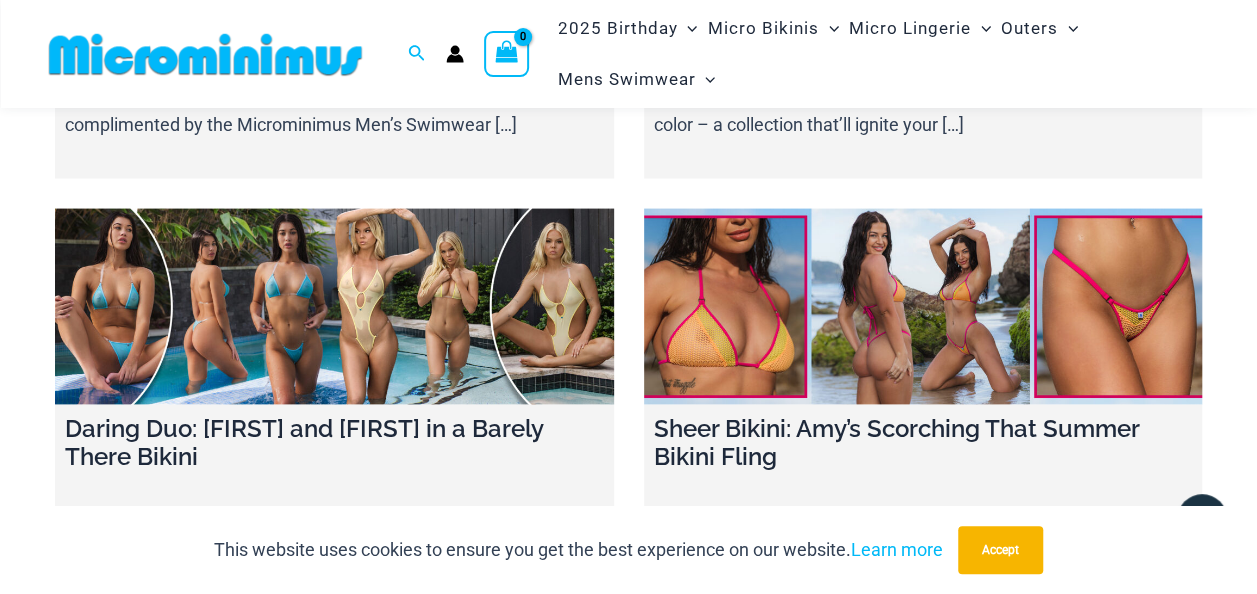 click at bounding box center (923, 307) 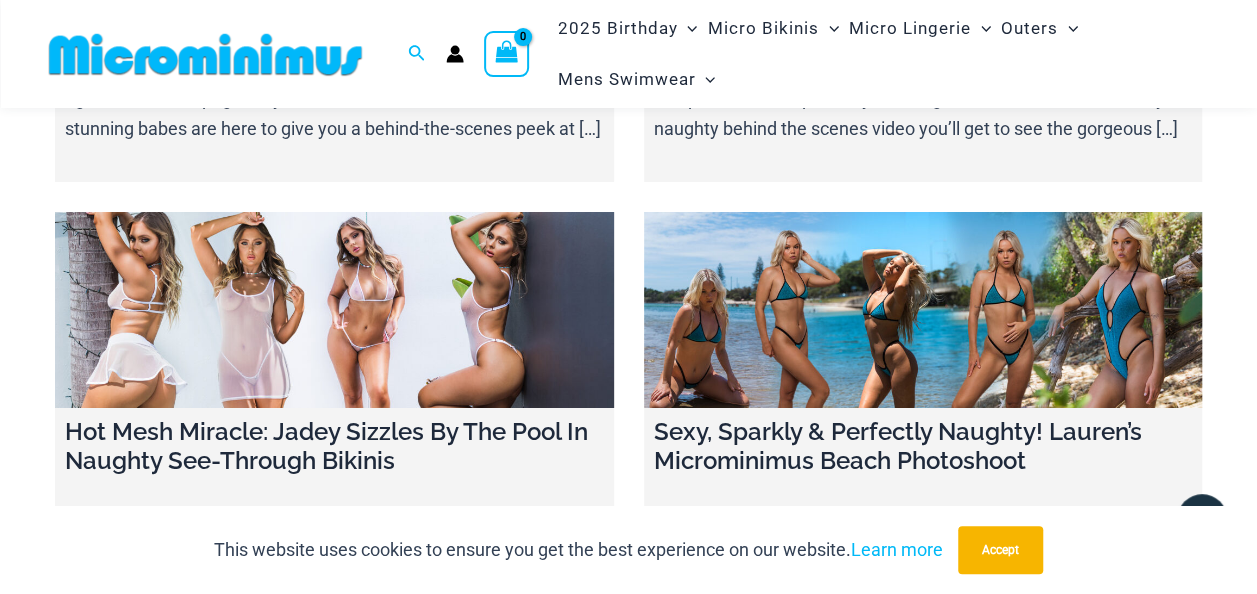 scroll, scrollTop: 18796, scrollLeft: 0, axis: vertical 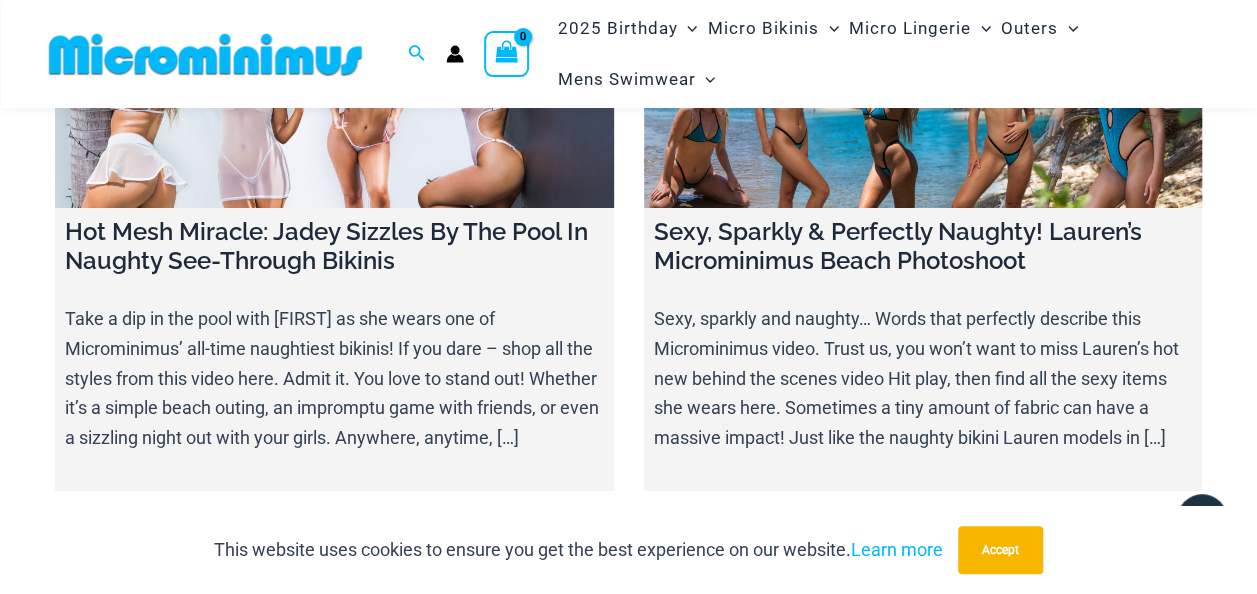 click at bounding box center (923, 110) 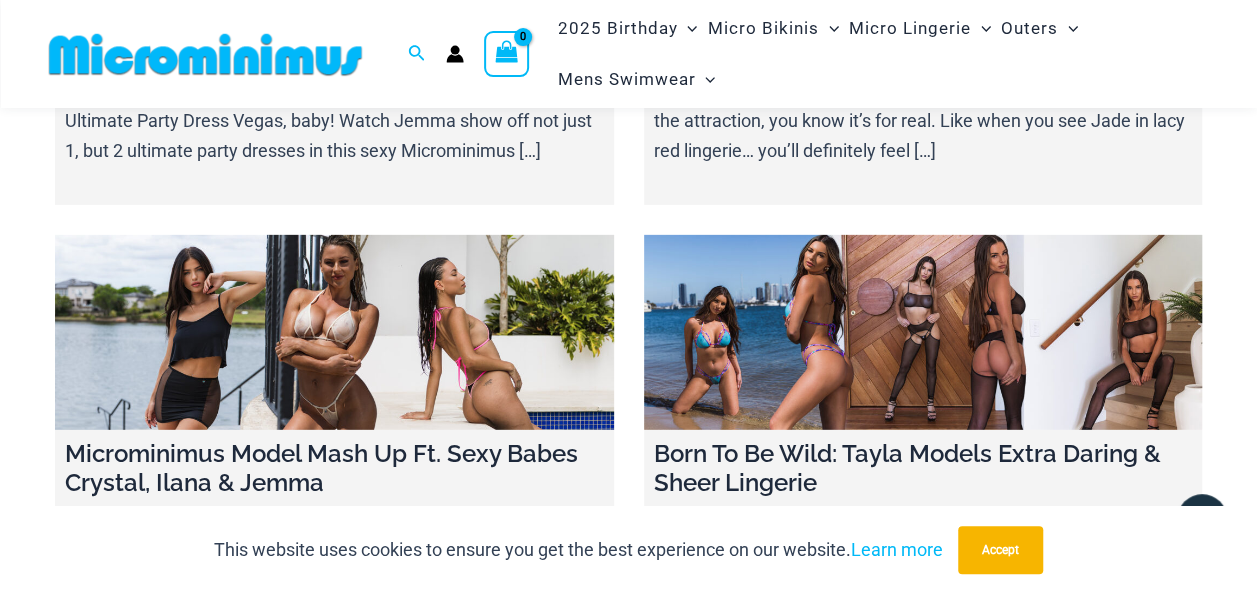scroll, scrollTop: 17896, scrollLeft: 0, axis: vertical 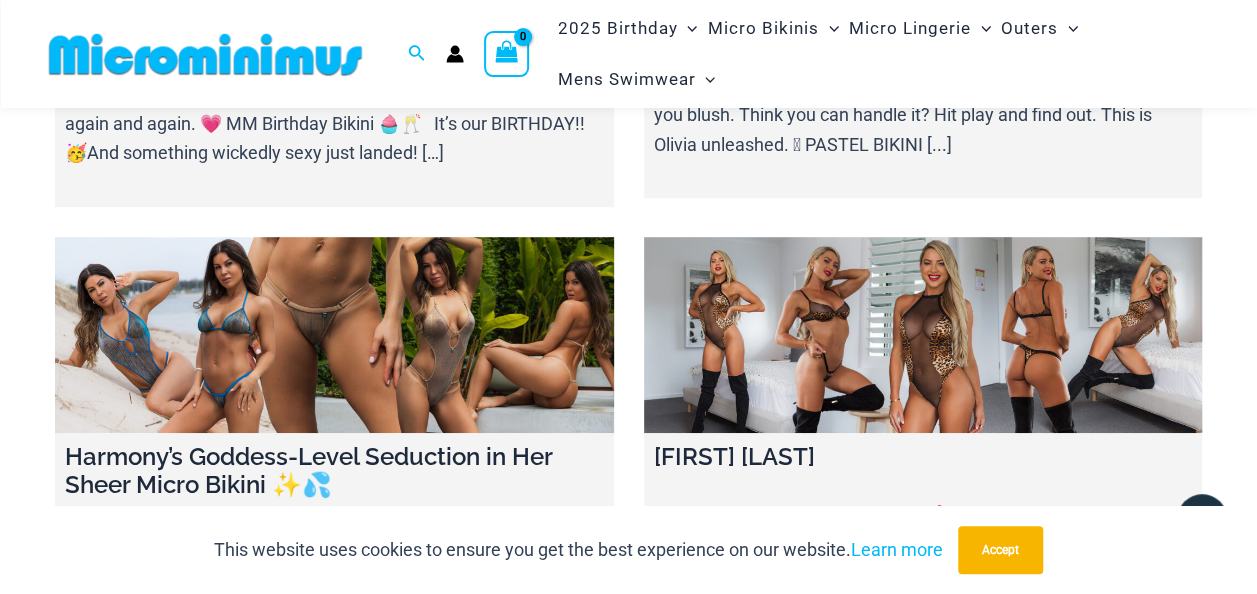 click at bounding box center [334, 335] 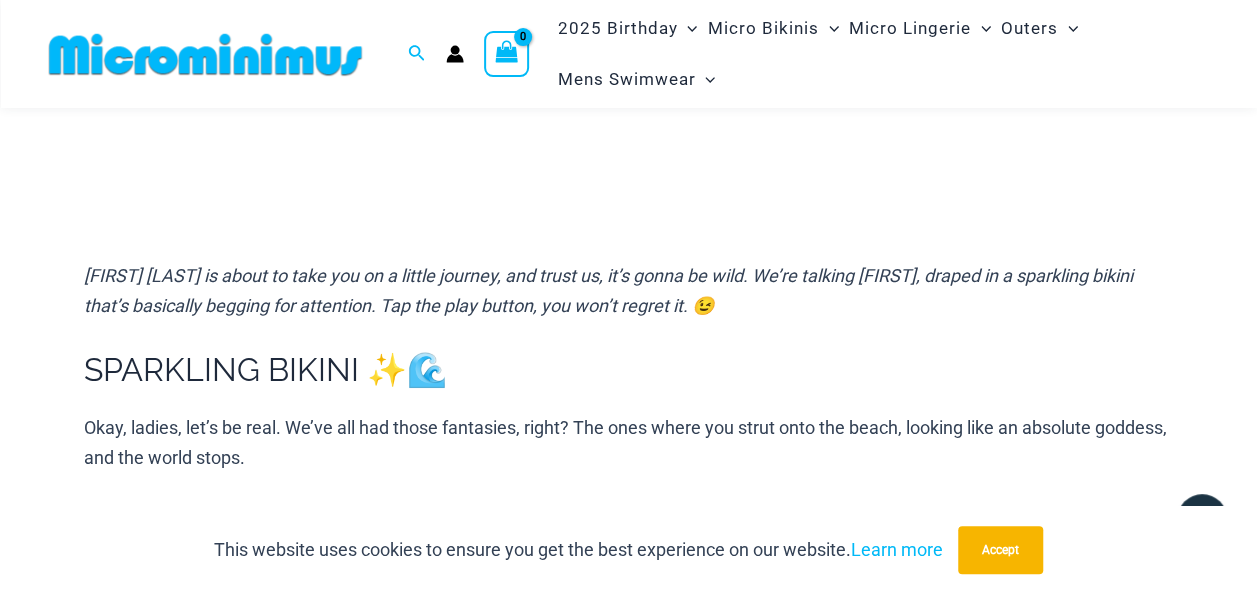 scroll, scrollTop: 685, scrollLeft: 0, axis: vertical 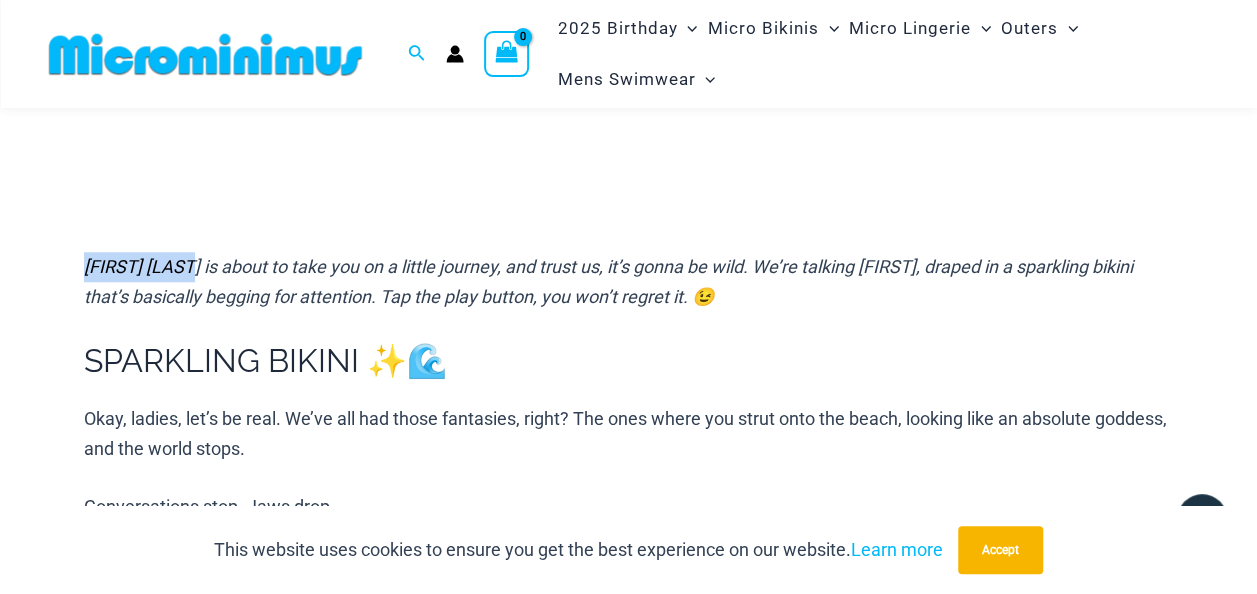 drag, startPoint x: 204, startPoint y: 263, endPoint x: 92, endPoint y: 266, distance: 112.04017 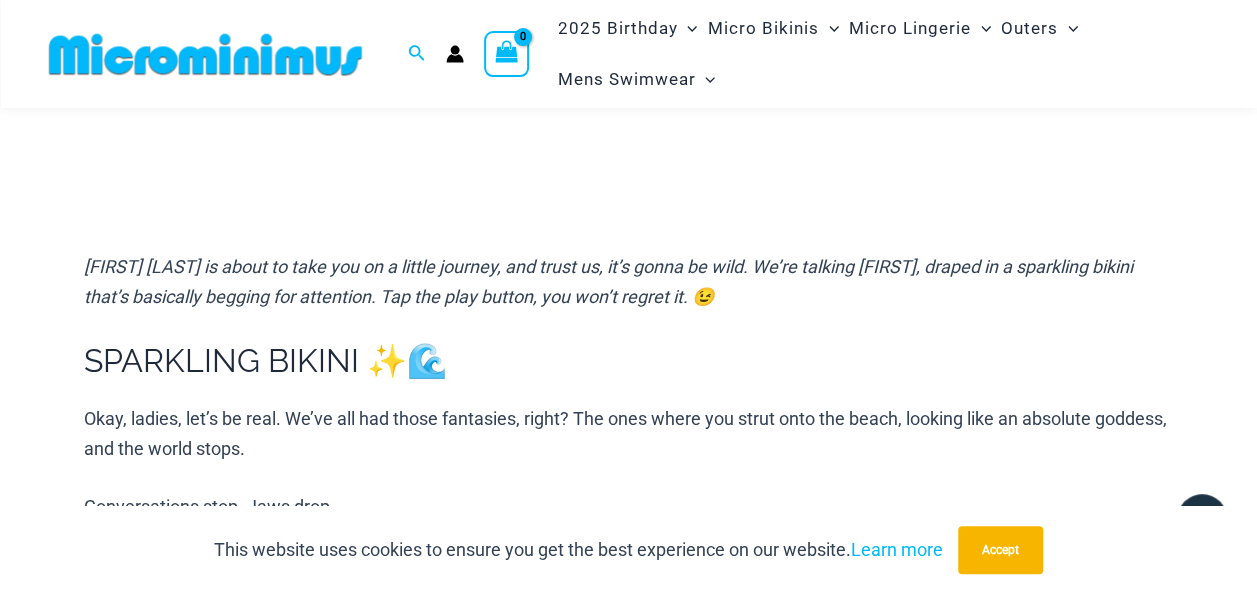 drag, startPoint x: 92, startPoint y: 266, endPoint x: 17, endPoint y: 296, distance: 80.77747 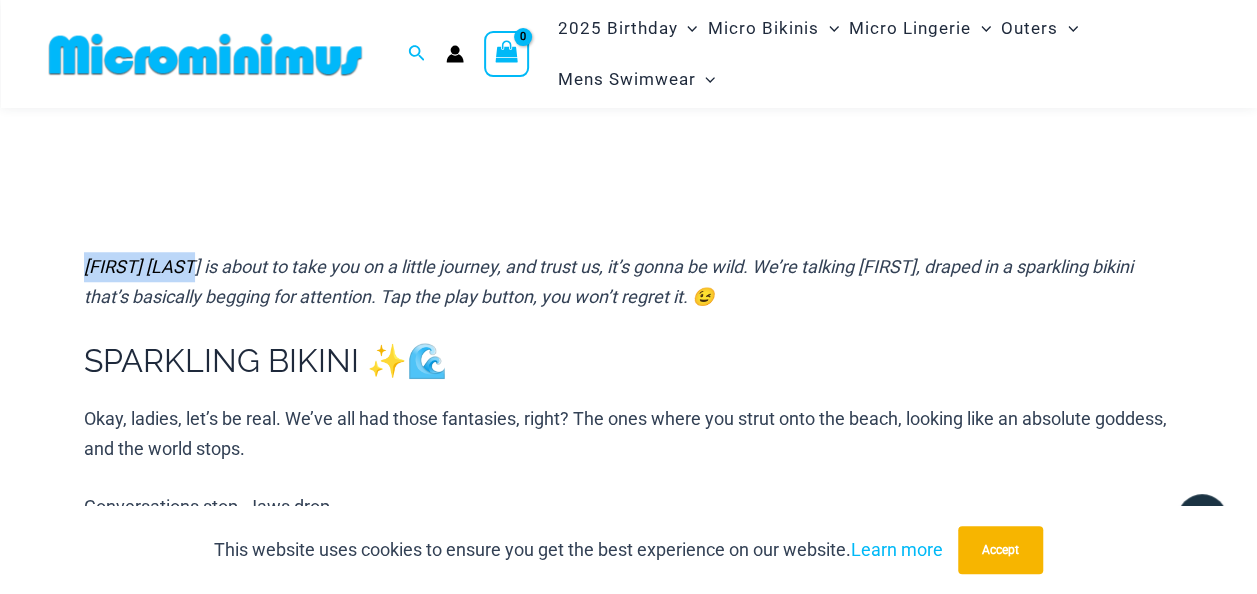 drag, startPoint x: 203, startPoint y: 266, endPoint x: 80, endPoint y: 272, distance: 123.146255 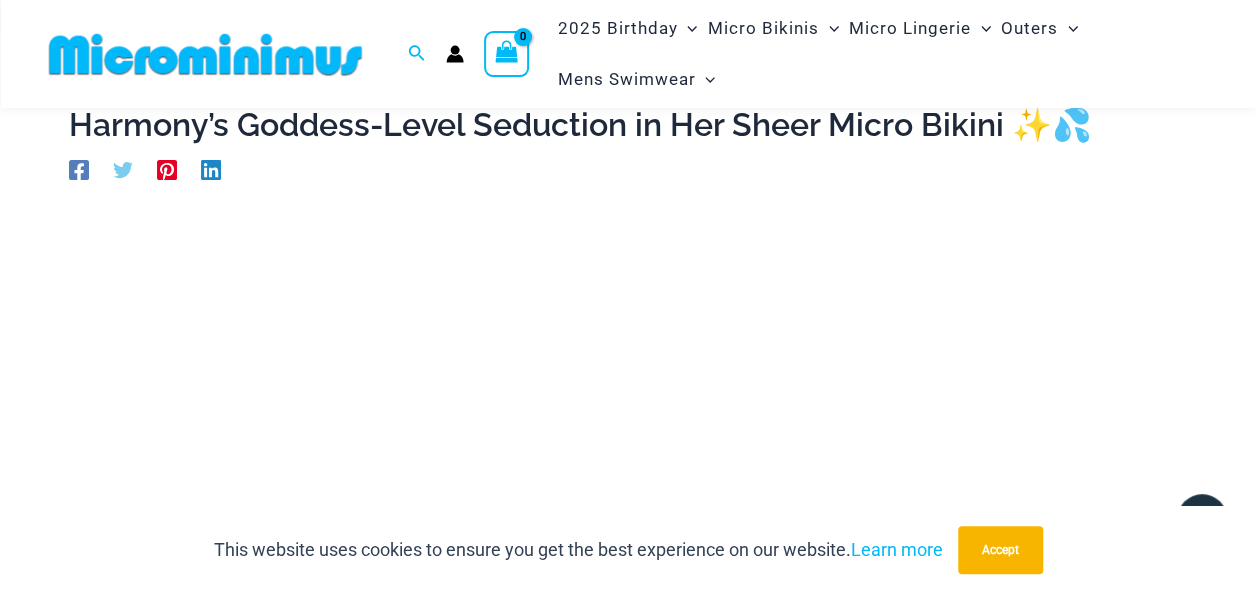 scroll, scrollTop: 0, scrollLeft: 0, axis: both 